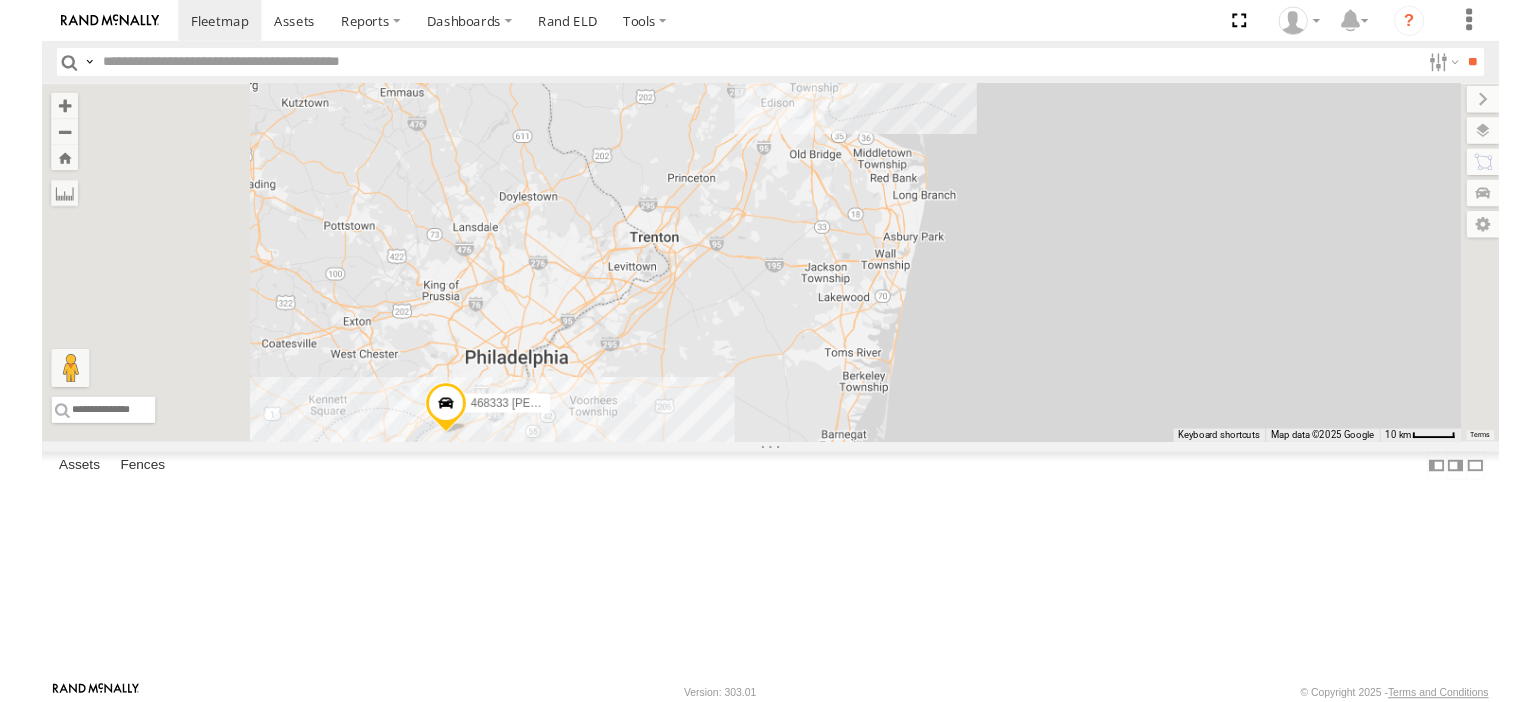 scroll, scrollTop: 0, scrollLeft: 0, axis: both 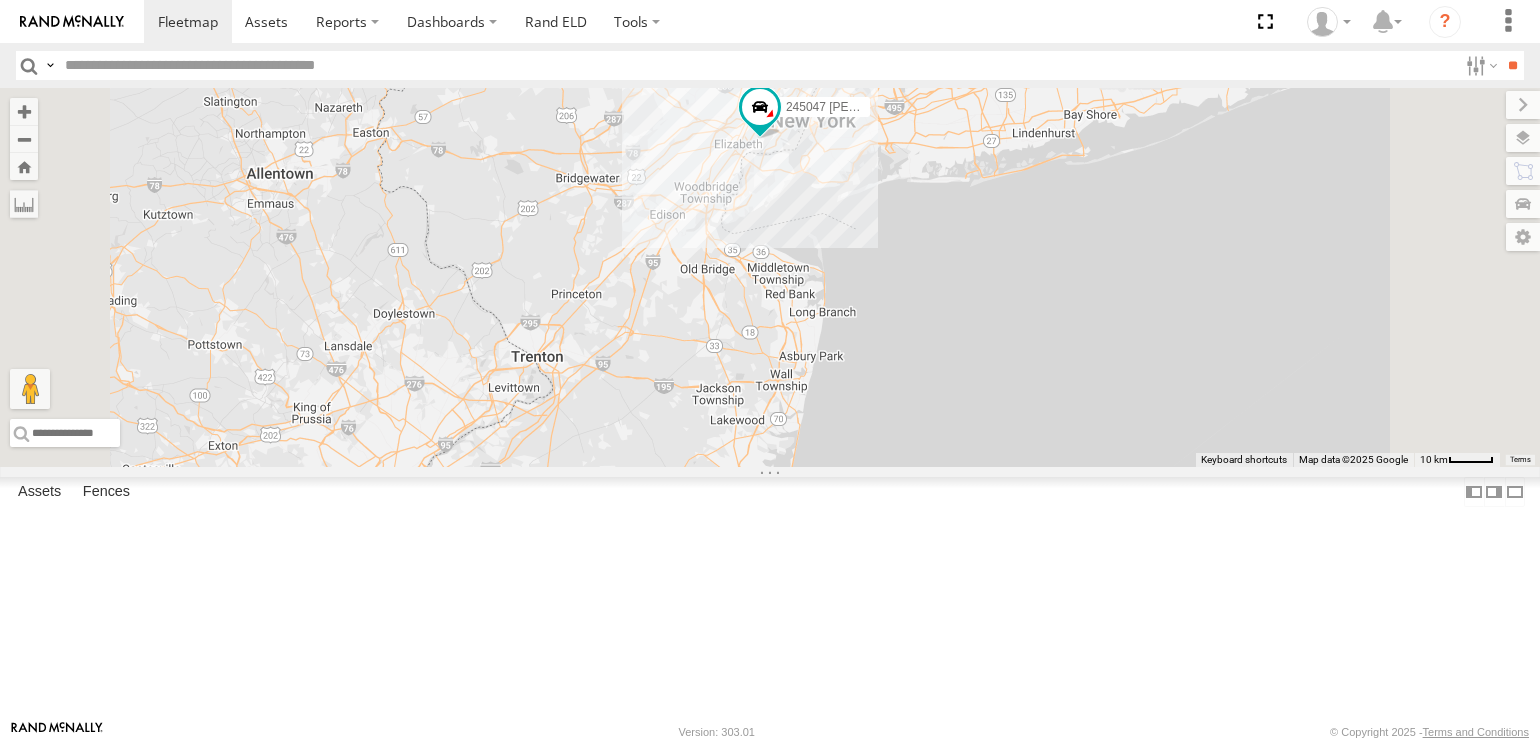 drag, startPoint x: 882, startPoint y: 385, endPoint x: 852, endPoint y: 423, distance: 48.414875 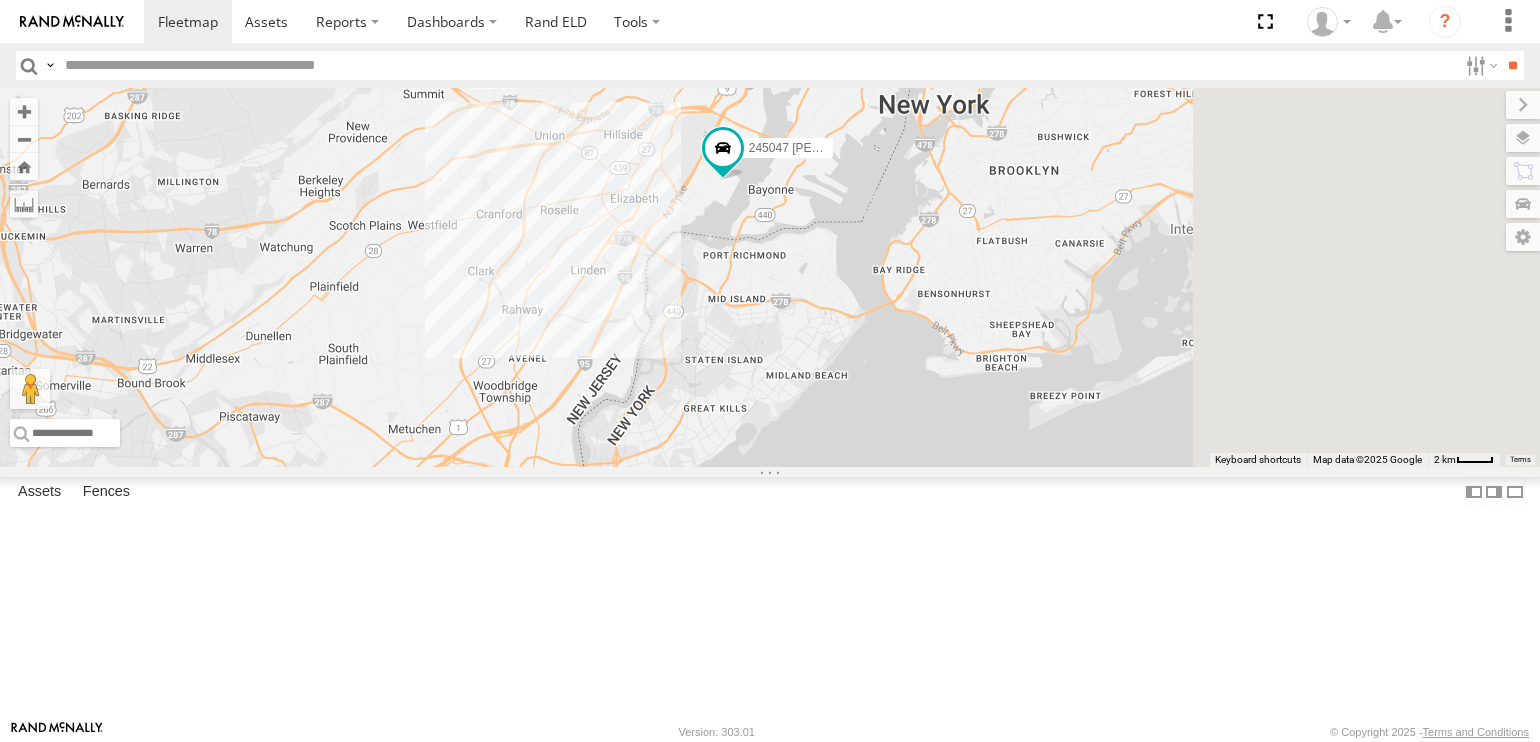 drag, startPoint x: 975, startPoint y: 391, endPoint x: 952, endPoint y: 443, distance: 56.859474 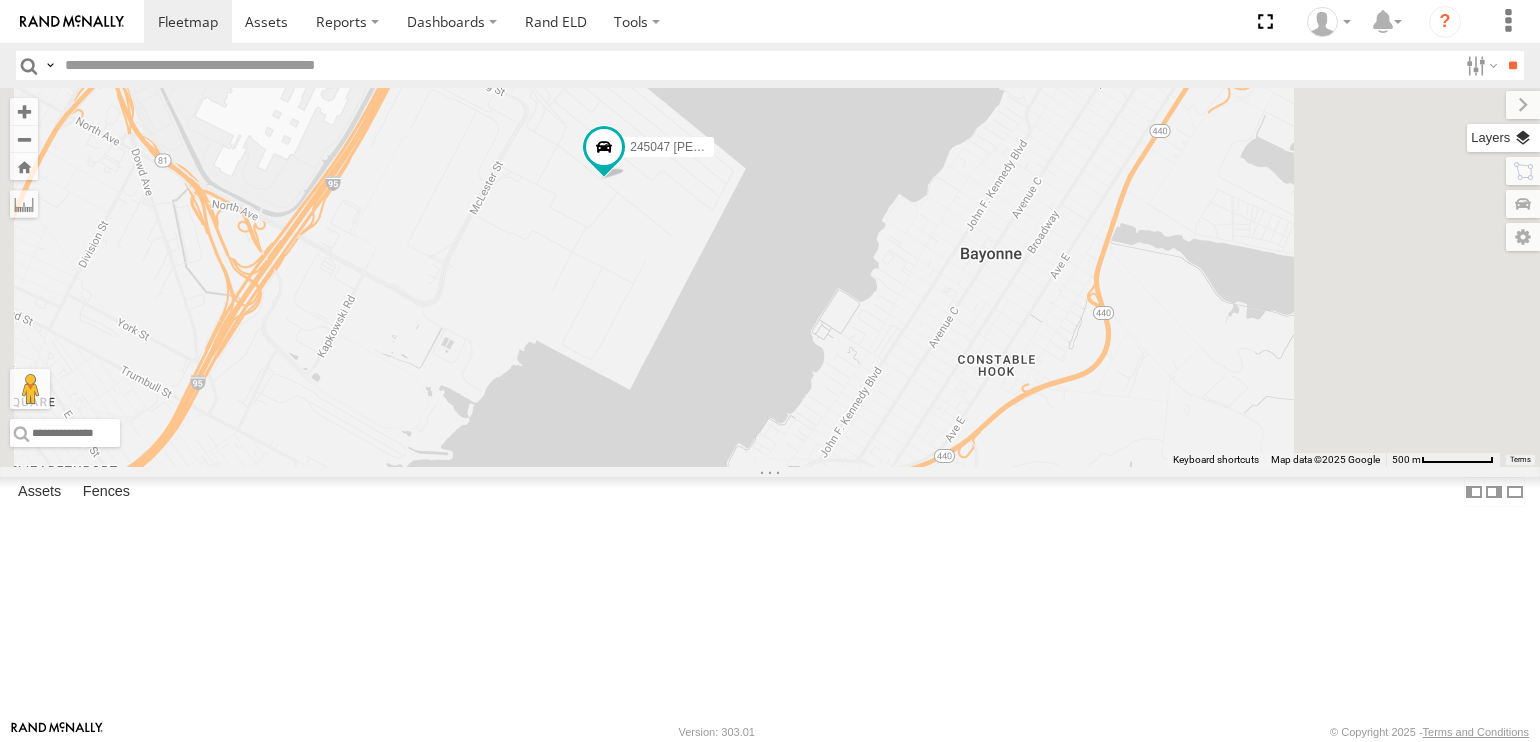 click at bounding box center [1503, 138] 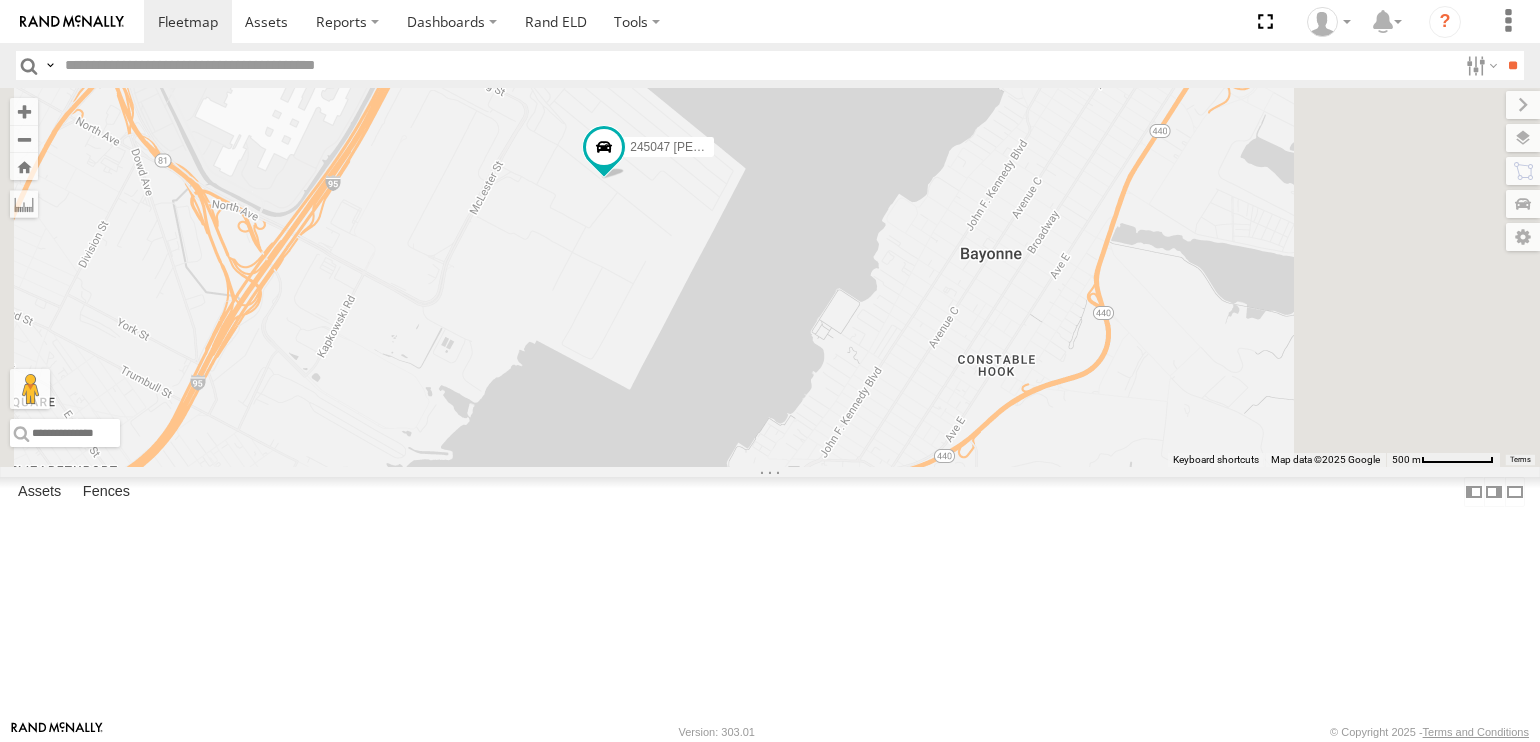 click at bounding box center [0, 0] 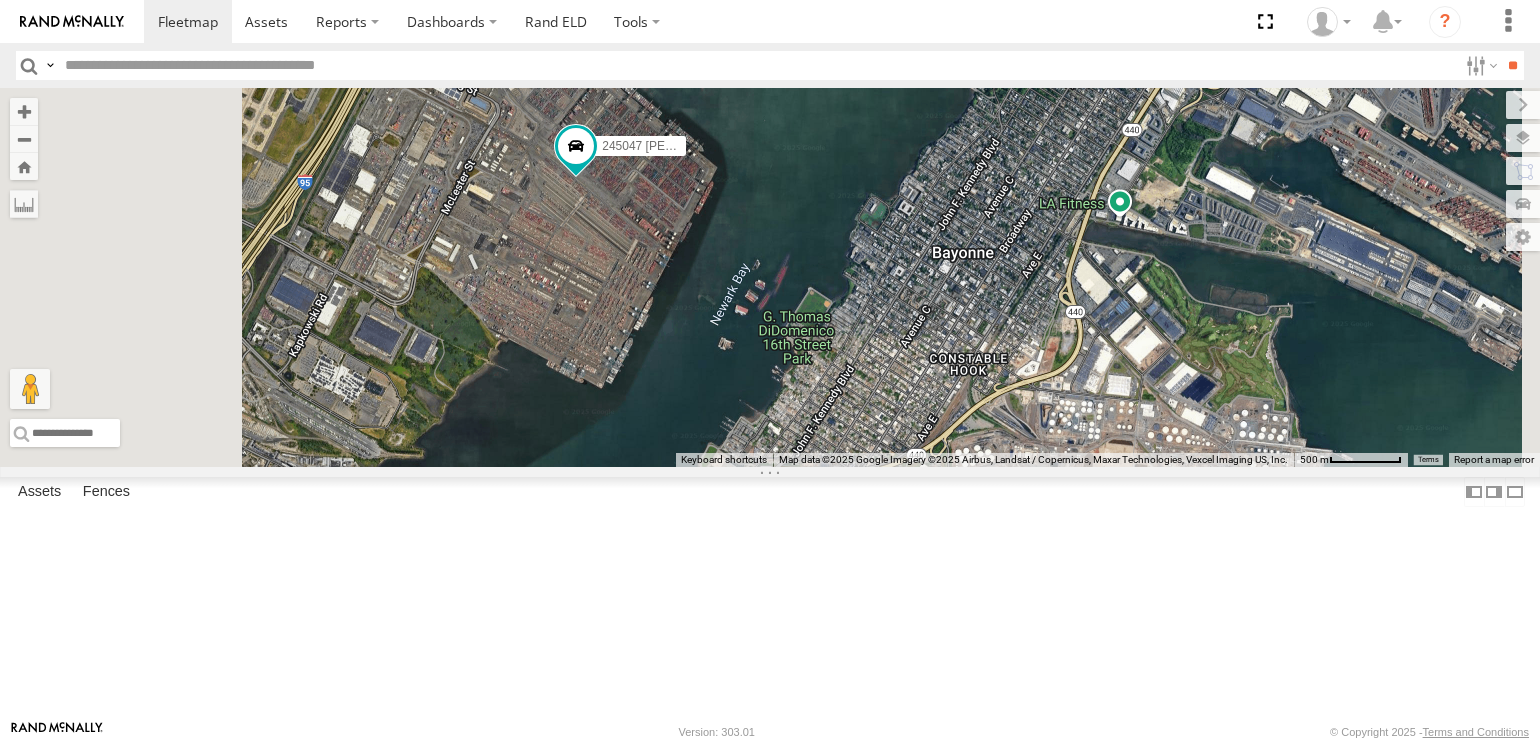 drag, startPoint x: 791, startPoint y: 329, endPoint x: 855, endPoint y: 335, distance: 64.28063 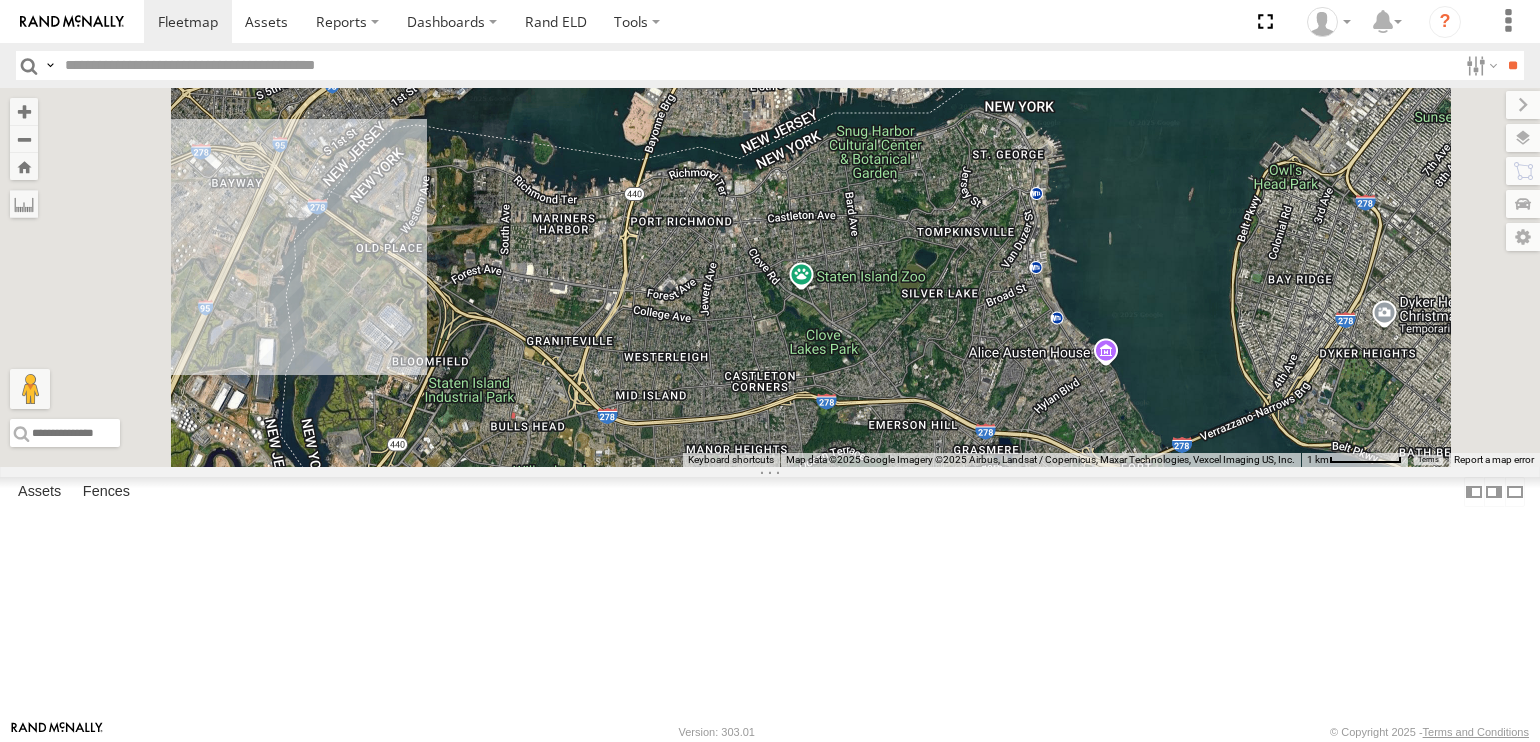 drag, startPoint x: 676, startPoint y: 617, endPoint x: 793, endPoint y: 480, distance: 180.16104 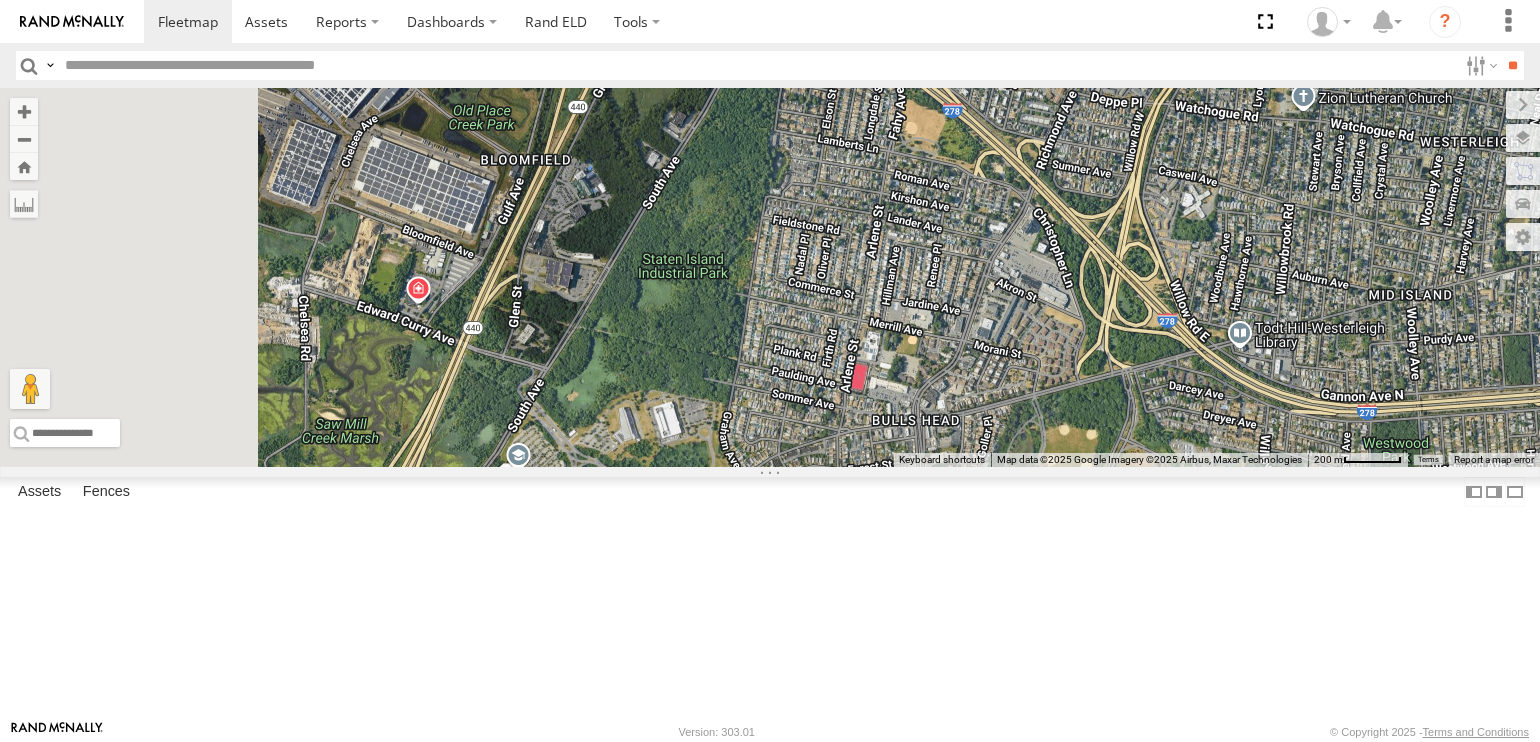 drag, startPoint x: 664, startPoint y: 456, endPoint x: 1004, endPoint y: 375, distance: 349.51538 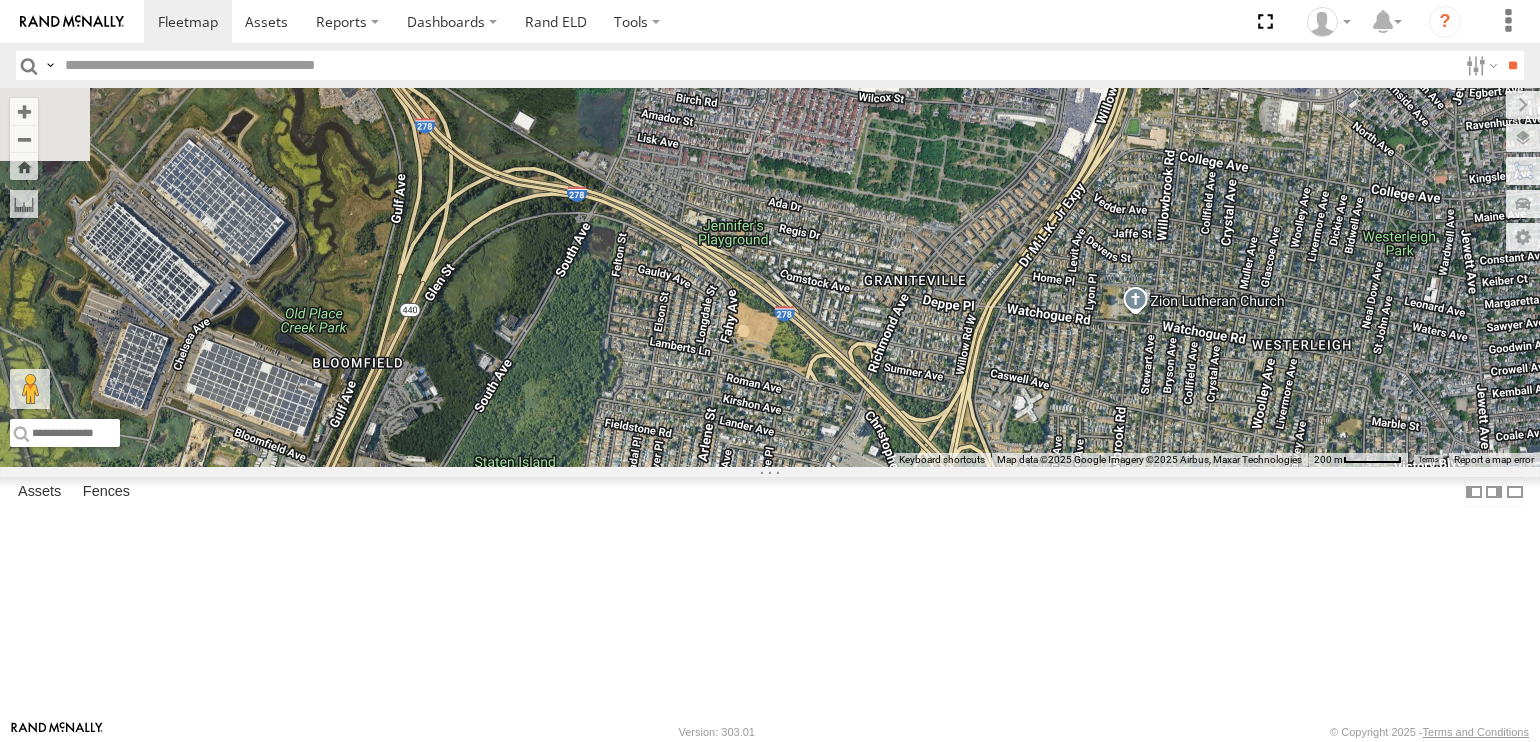 drag, startPoint x: 919, startPoint y: 307, endPoint x: 702, endPoint y: 545, distance: 322.07608 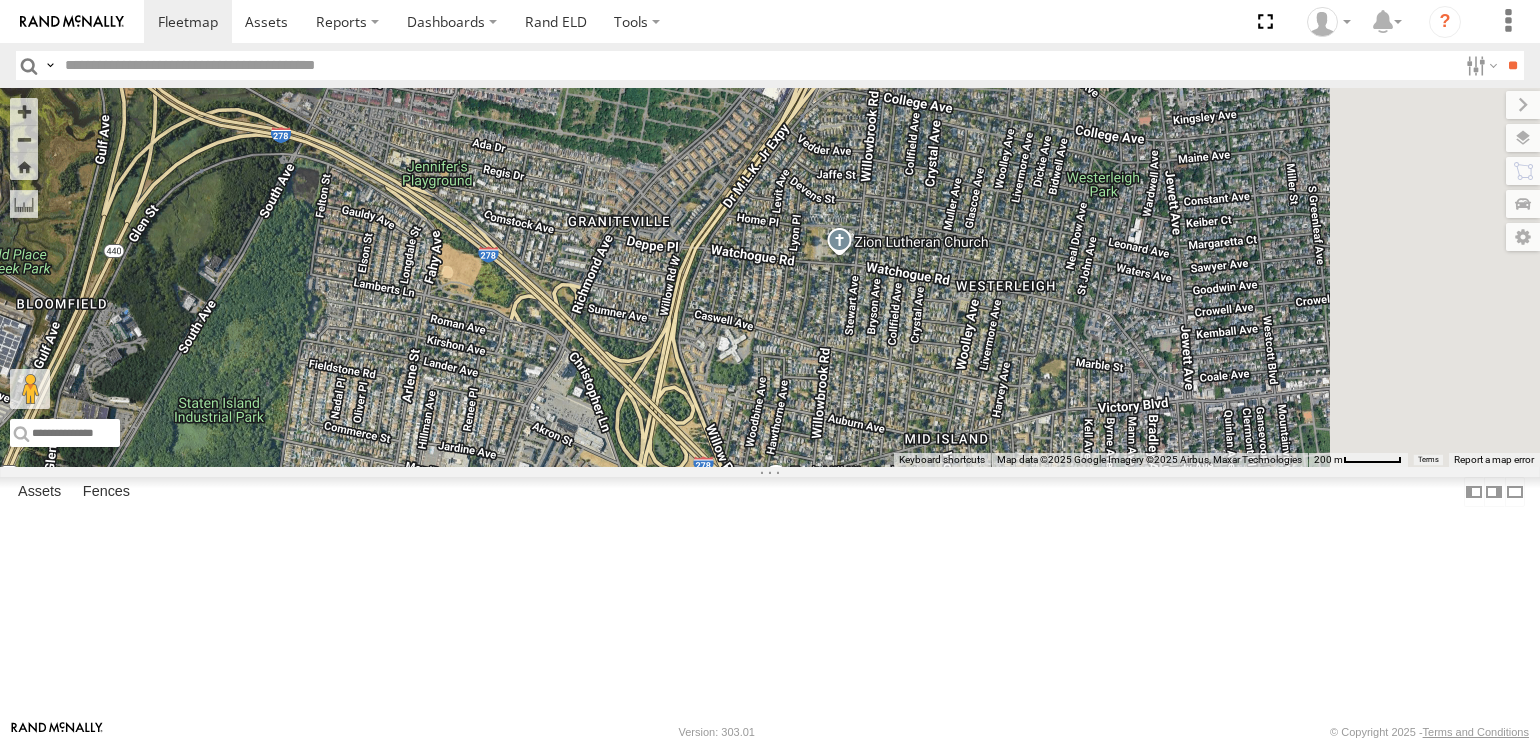 drag, startPoint x: 901, startPoint y: 558, endPoint x: 740, endPoint y: 474, distance: 181.5957 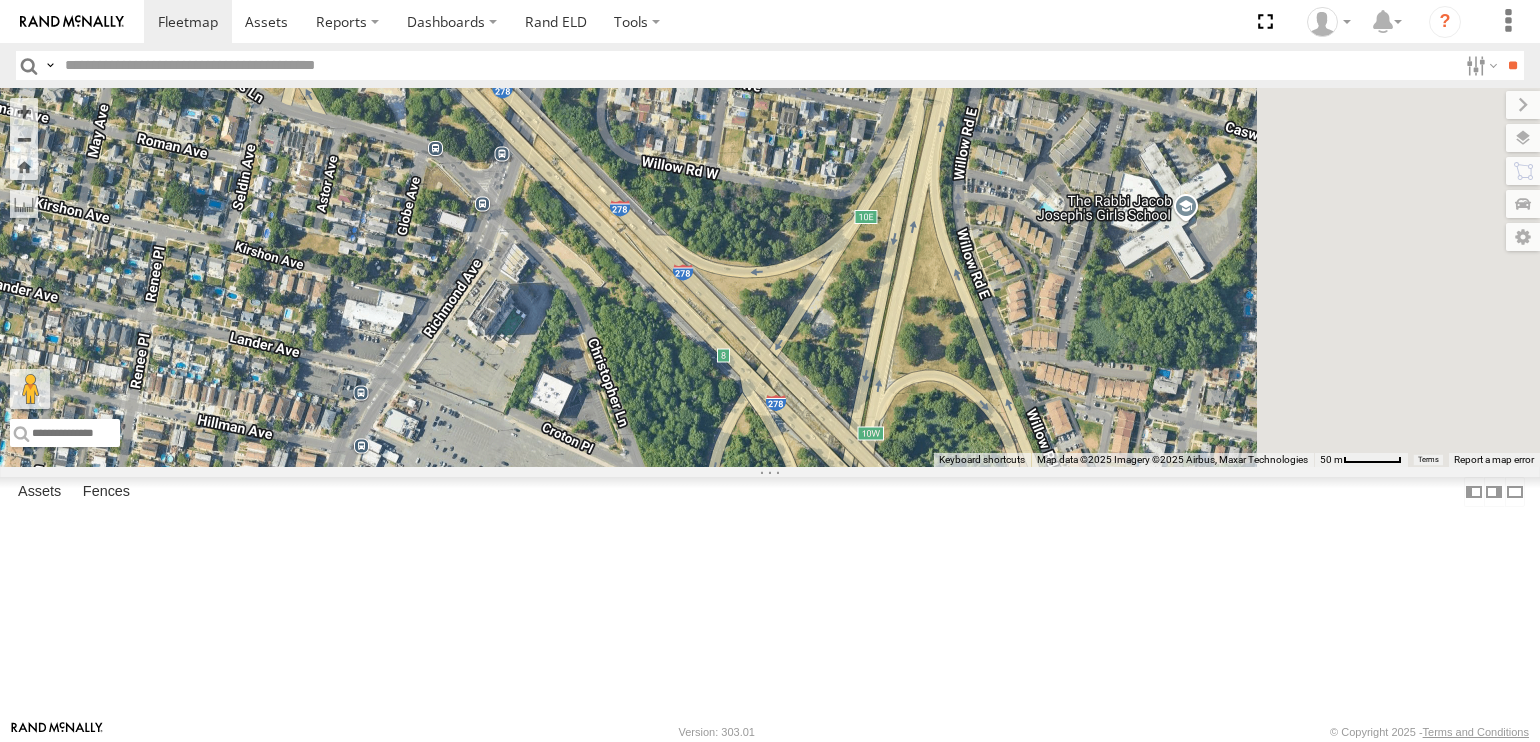 drag, startPoint x: 826, startPoint y: 514, endPoint x: 667, endPoint y: 368, distance: 215.86339 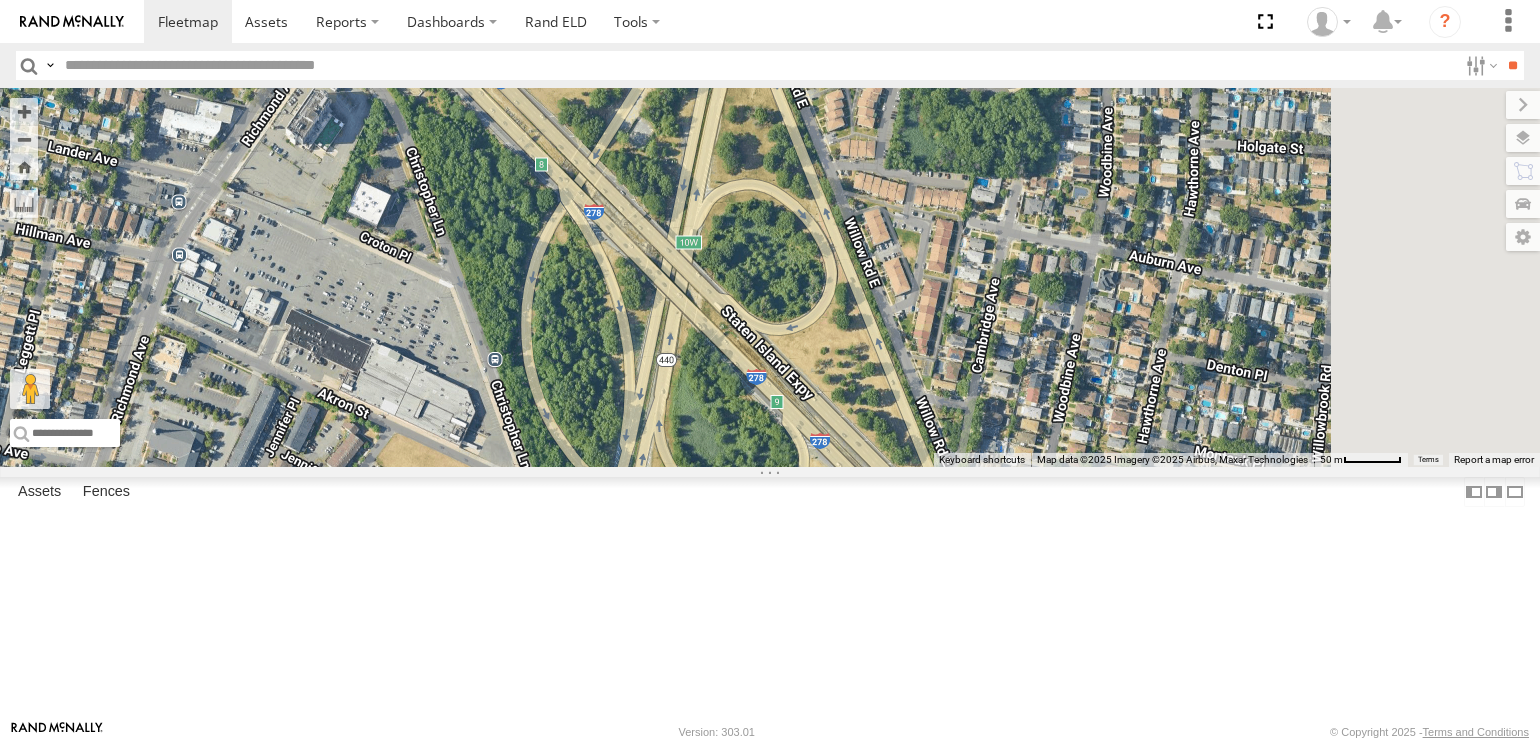 drag, startPoint x: 740, startPoint y: 427, endPoint x: 707, endPoint y: 377, distance: 59.908264 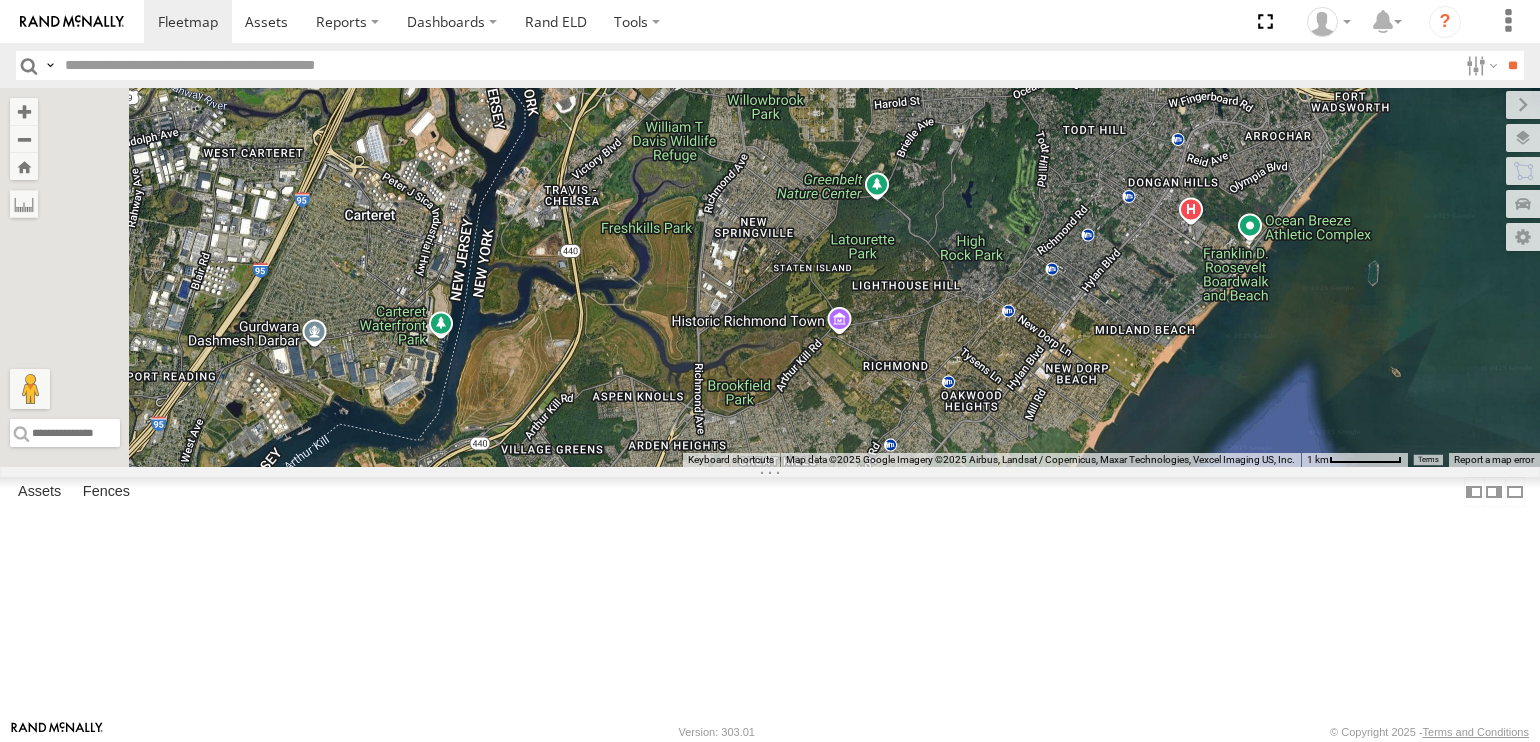 drag, startPoint x: 776, startPoint y: 543, endPoint x: 908, endPoint y: 323, distance: 256.5619 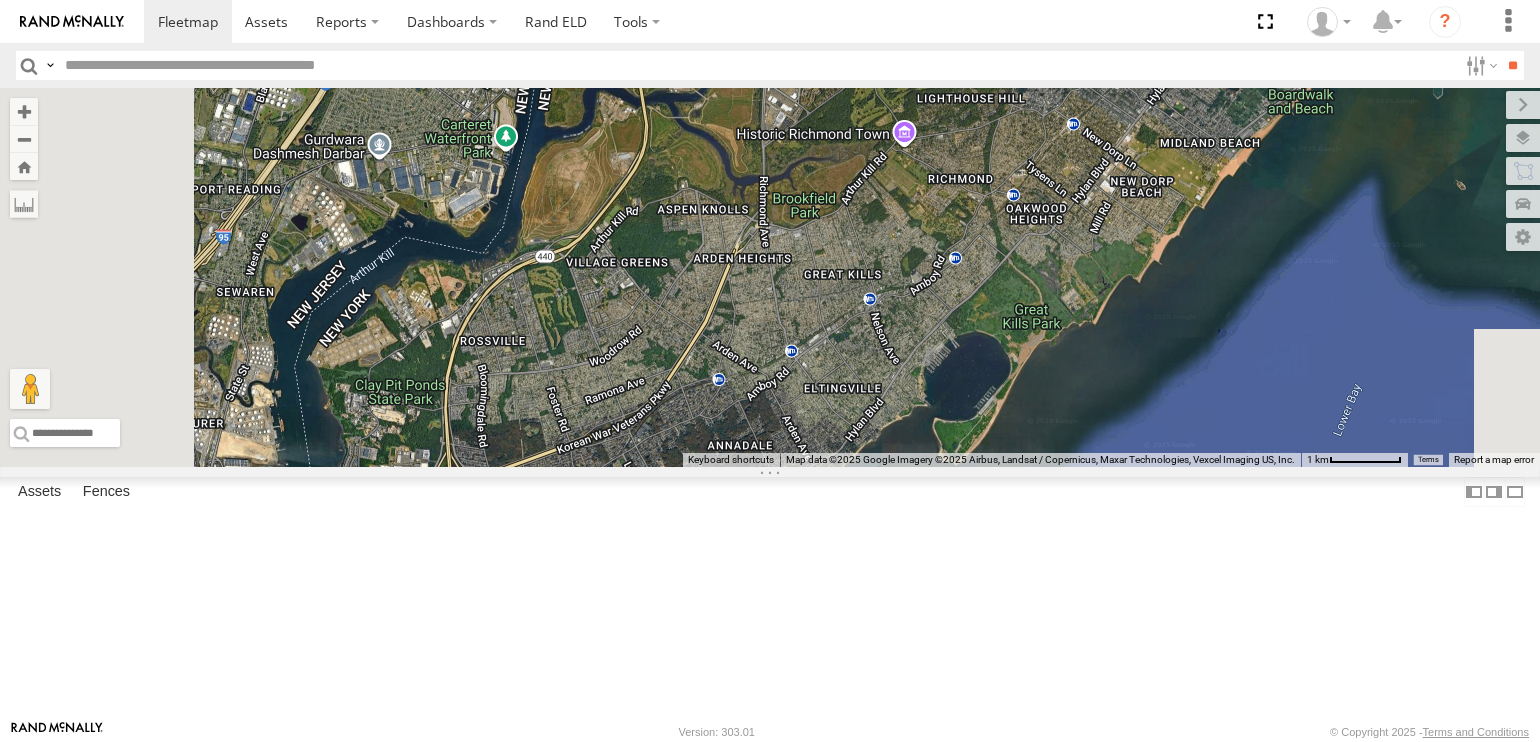 drag, startPoint x: 818, startPoint y: 497, endPoint x: 877, endPoint y: 327, distance: 179.94722 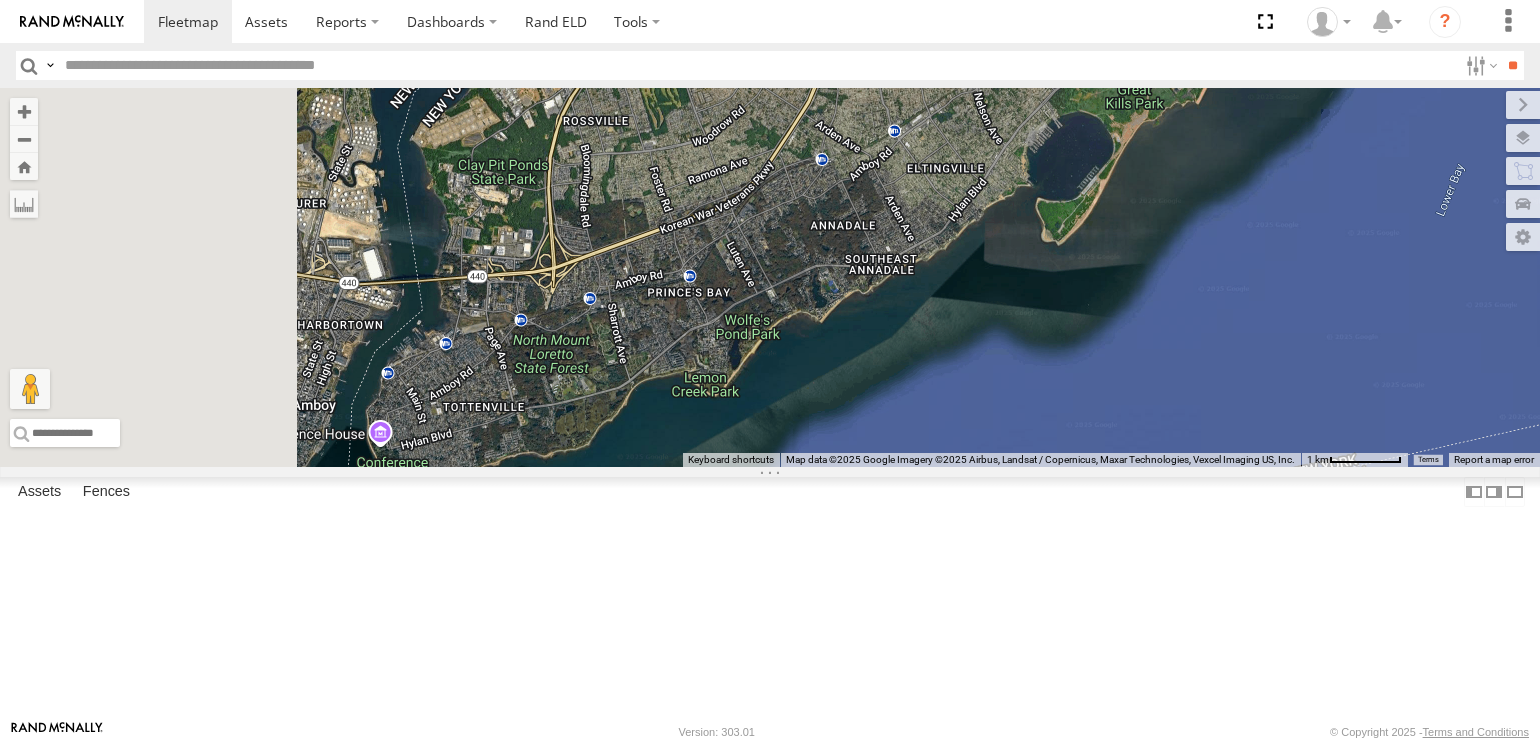 drag, startPoint x: 810, startPoint y: 545, endPoint x: 912, endPoint y: 331, distance: 237.0654 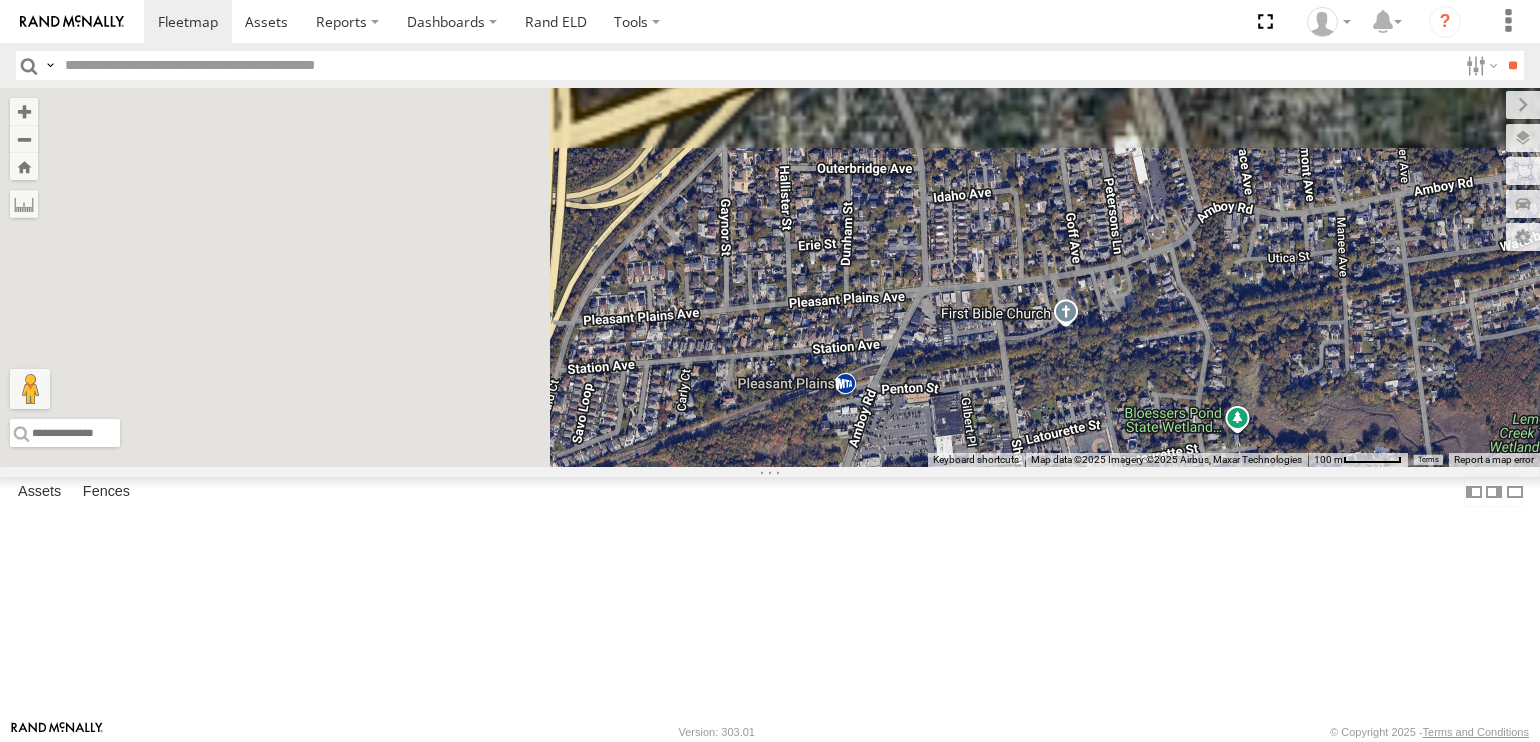 drag, startPoint x: 752, startPoint y: 463, endPoint x: 1017, endPoint y: 635, distance: 315.92563 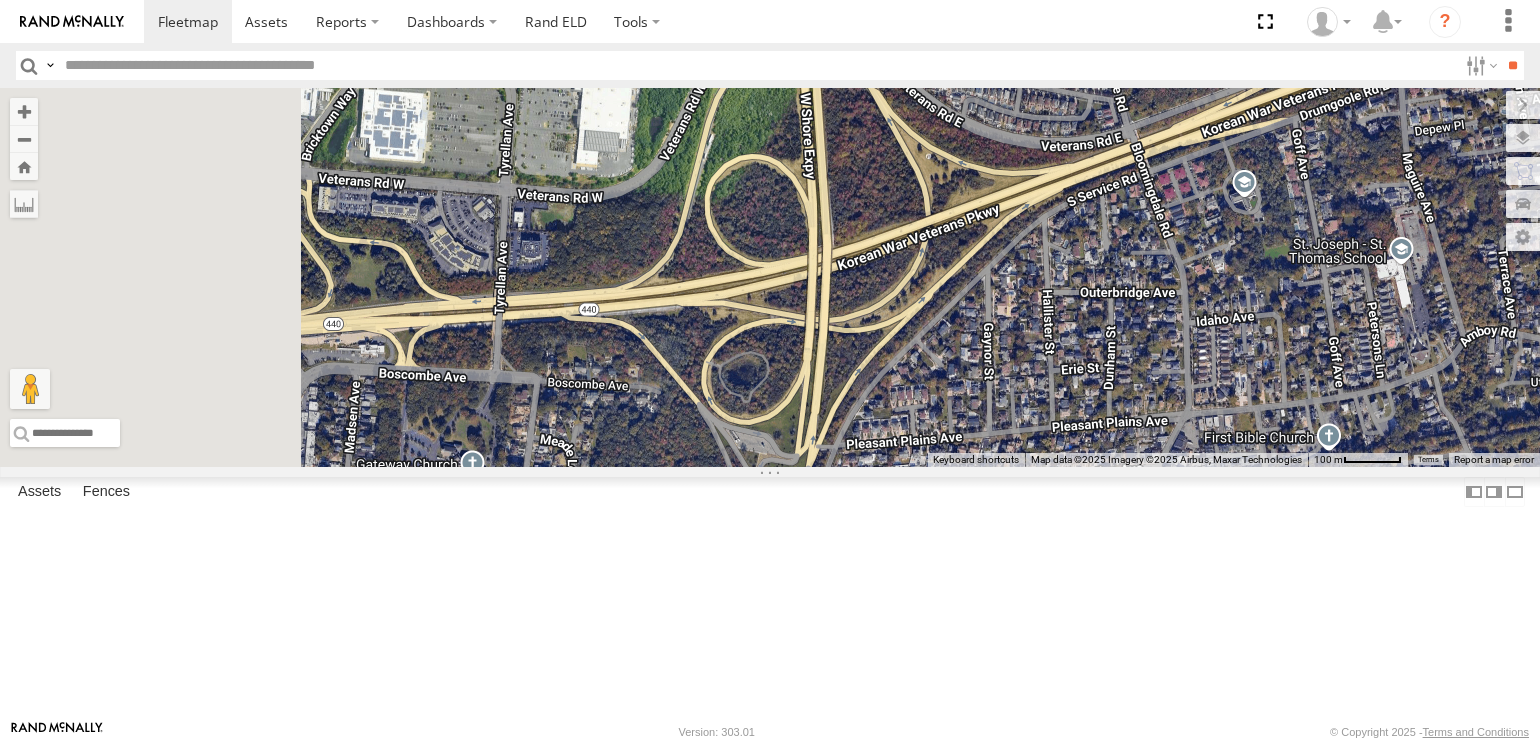 drag, startPoint x: 700, startPoint y: 511, endPoint x: 828, endPoint y: 526, distance: 128.87592 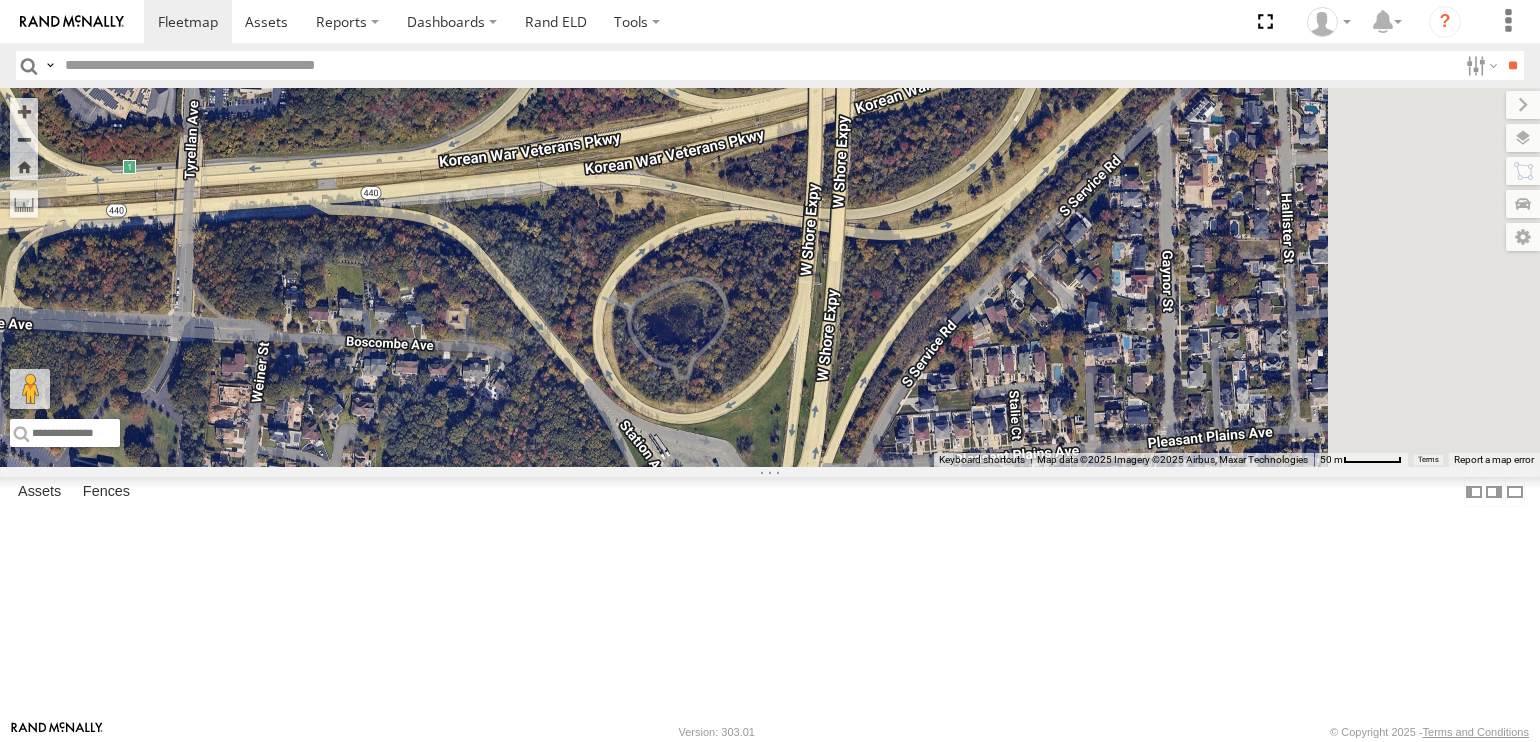 drag, startPoint x: 928, startPoint y: 507, endPoint x: 676, endPoint y: 489, distance: 252.64204 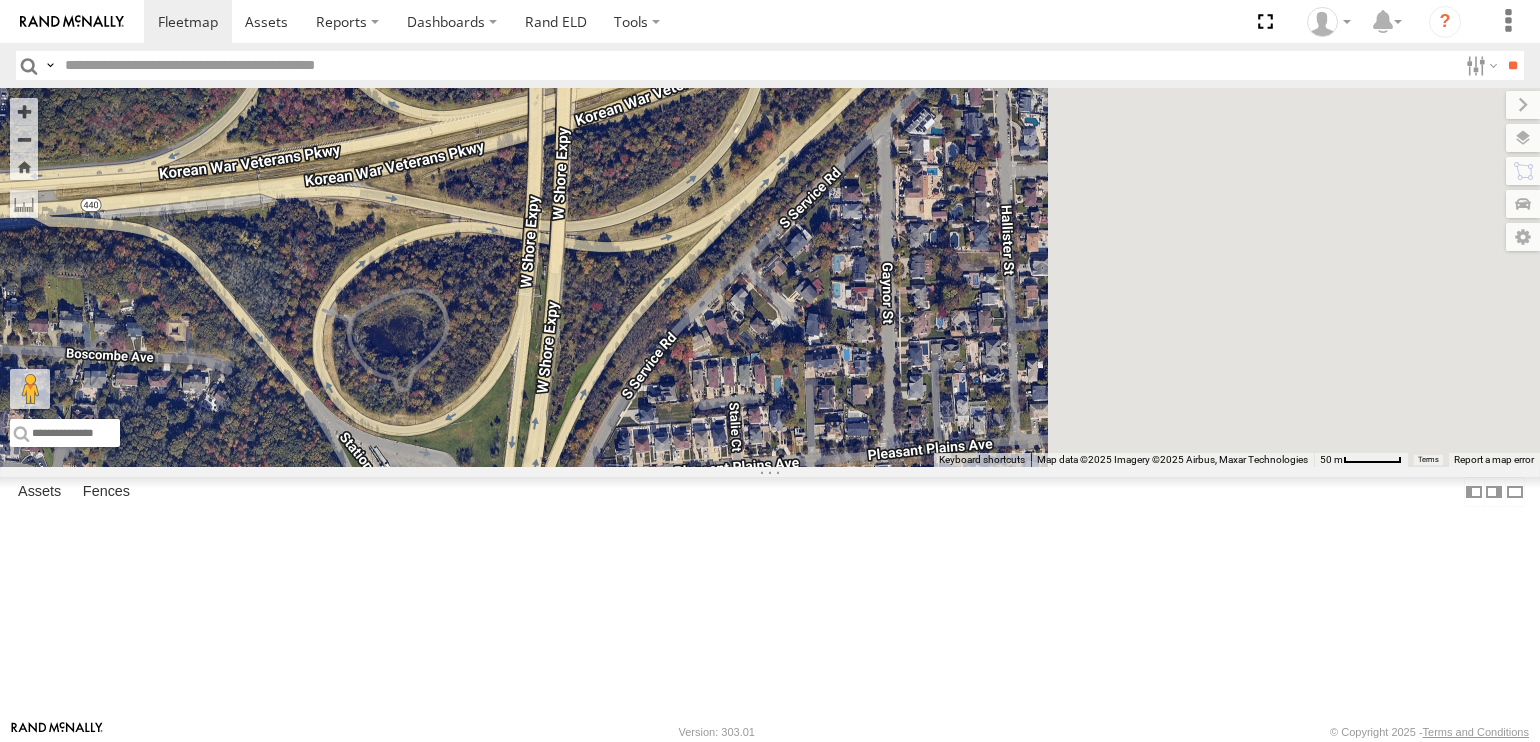 drag, startPoint x: 1050, startPoint y: 500, endPoint x: 809, endPoint y: 509, distance: 241.16798 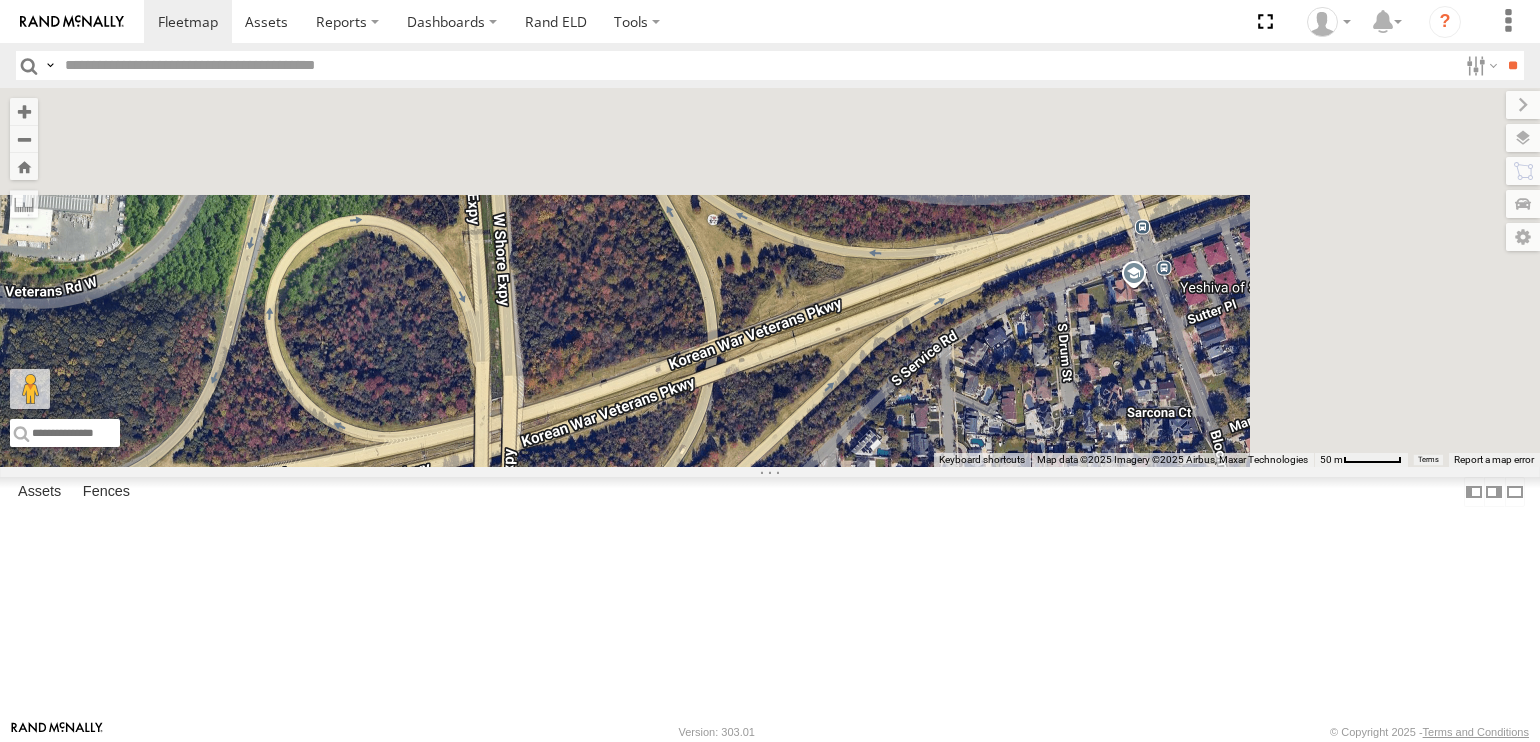 drag, startPoint x: 1031, startPoint y: 423, endPoint x: 984, endPoint y: 722, distance: 302.67145 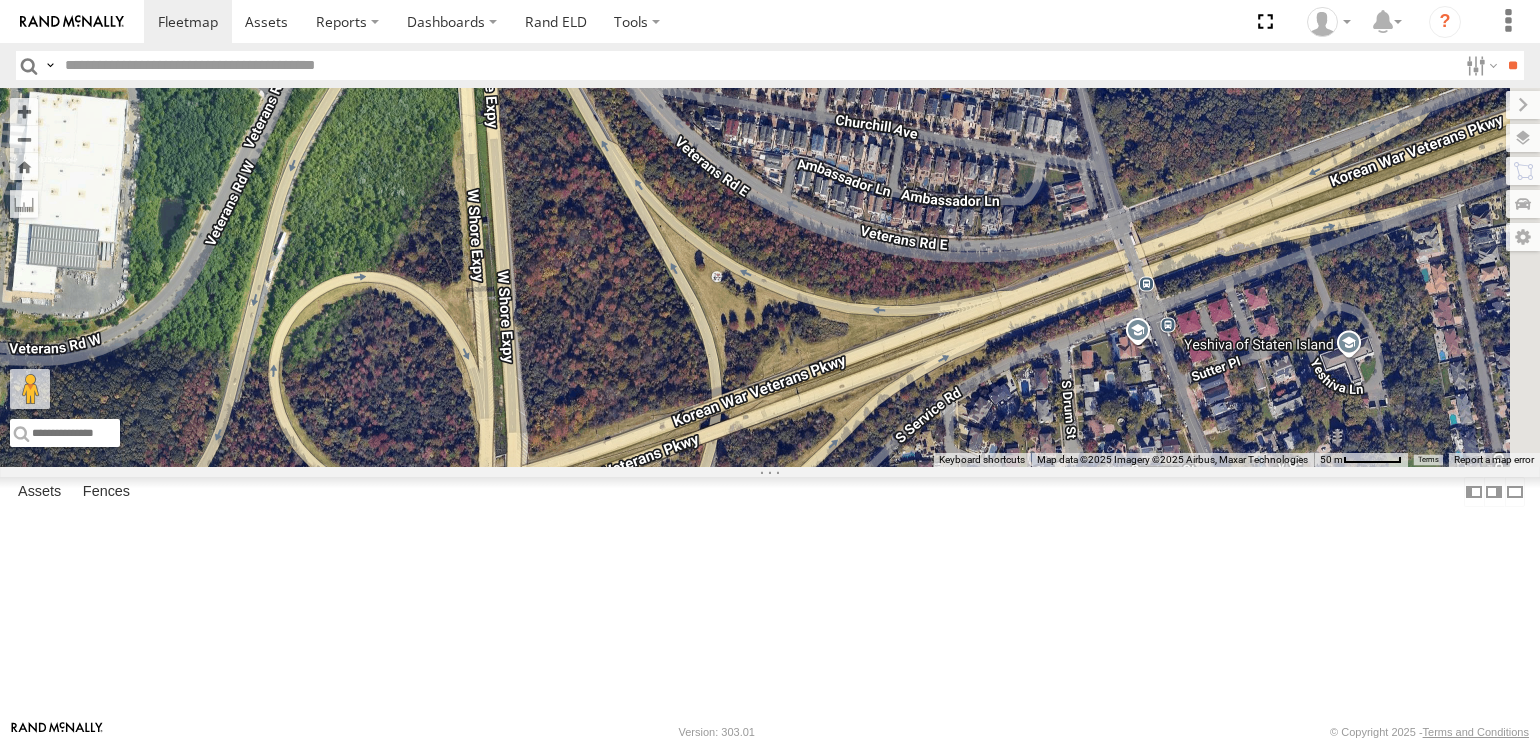 drag, startPoint x: 848, startPoint y: 427, endPoint x: 865, endPoint y: 620, distance: 193.74725 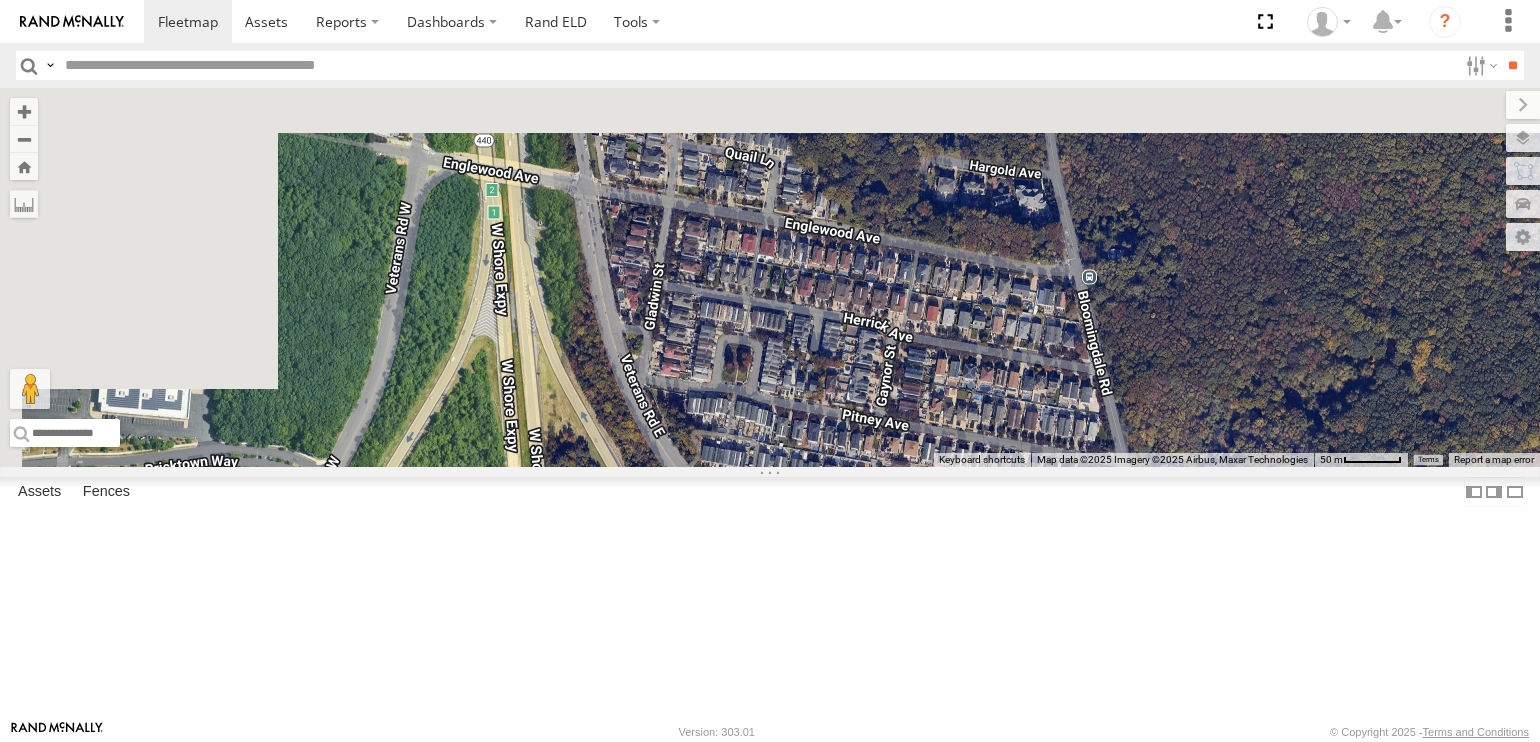 drag, startPoint x: 828, startPoint y: 418, endPoint x: 861, endPoint y: 612, distance: 196.78668 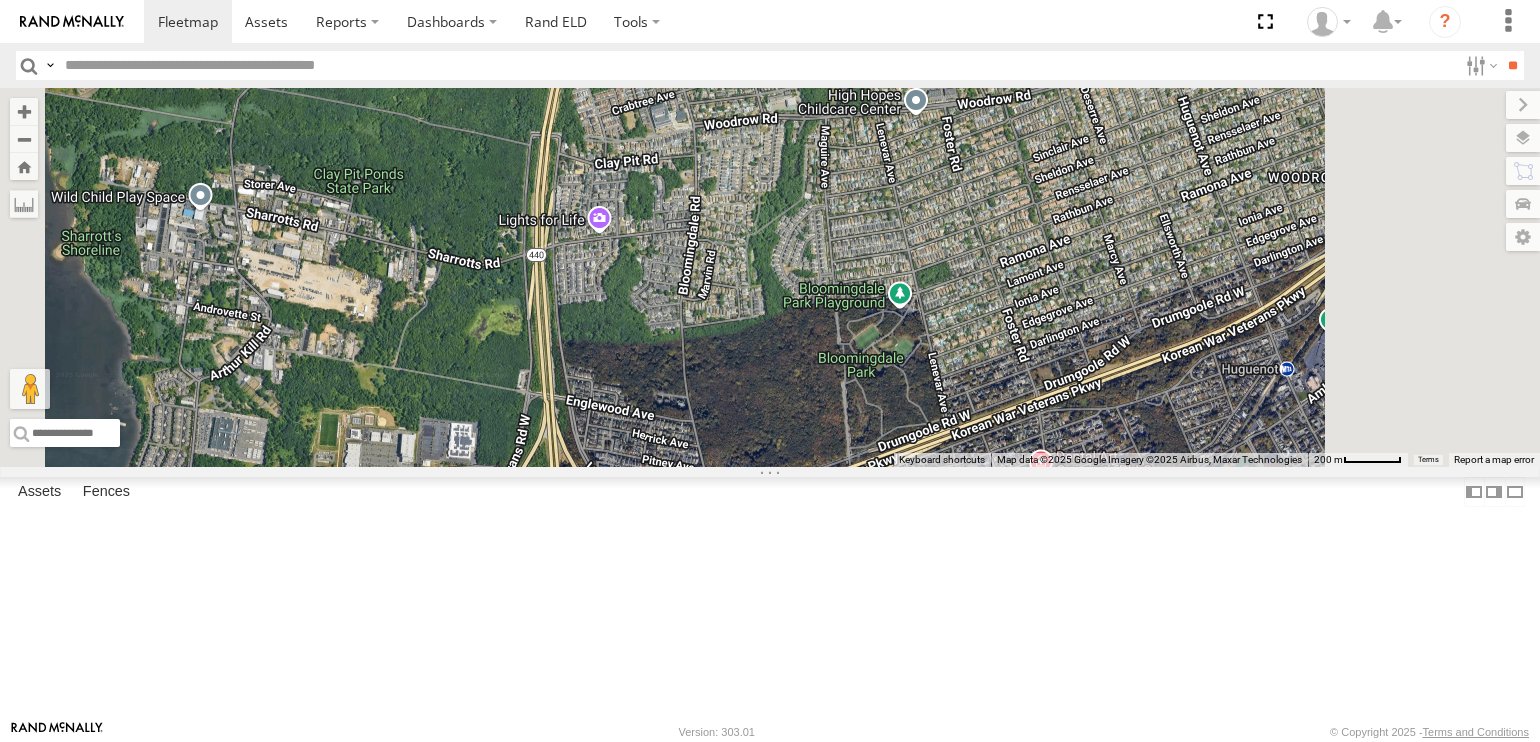 drag, startPoint x: 870, startPoint y: 395, endPoint x: 835, endPoint y: 589, distance: 197.13194 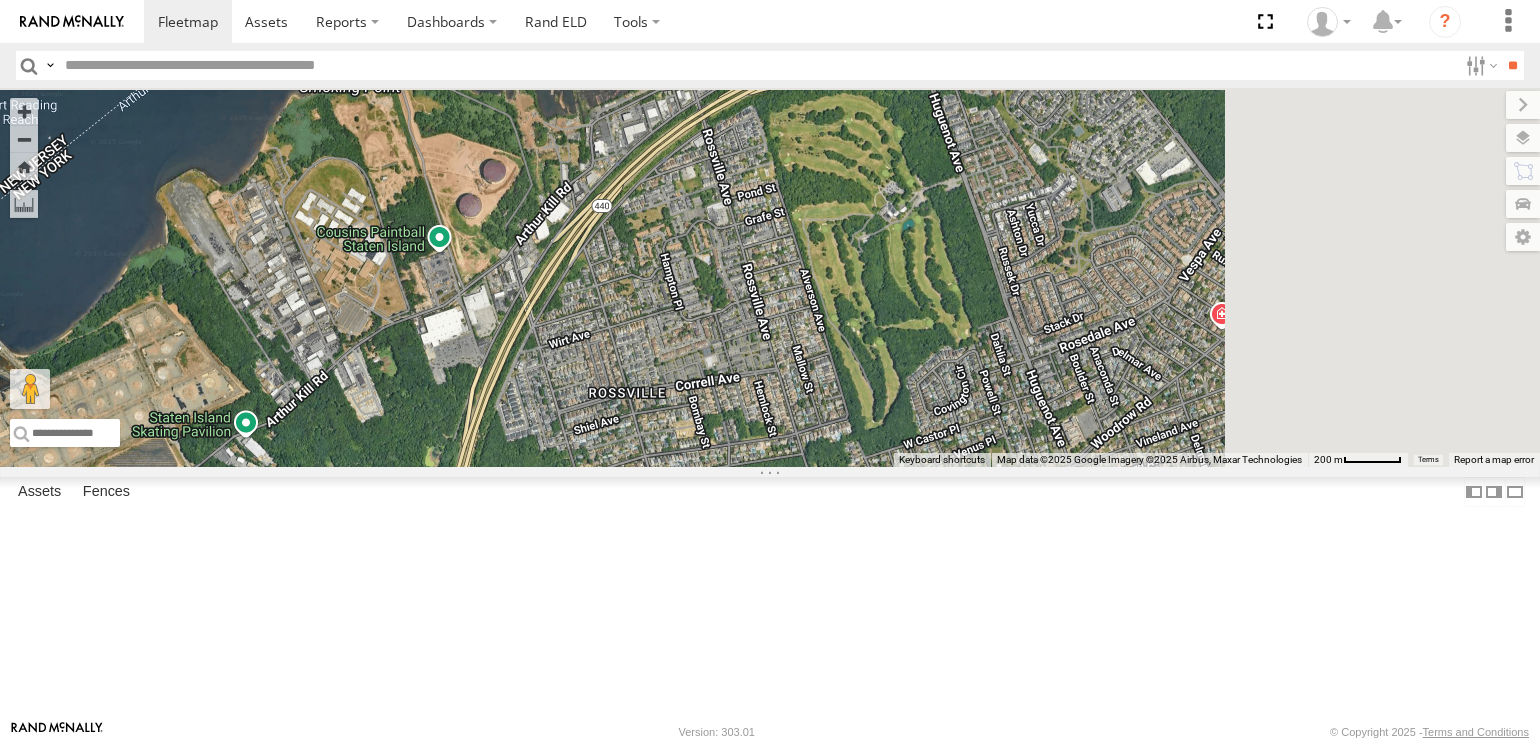 drag, startPoint x: 875, startPoint y: 484, endPoint x: 840, endPoint y: 556, distance: 80.05623 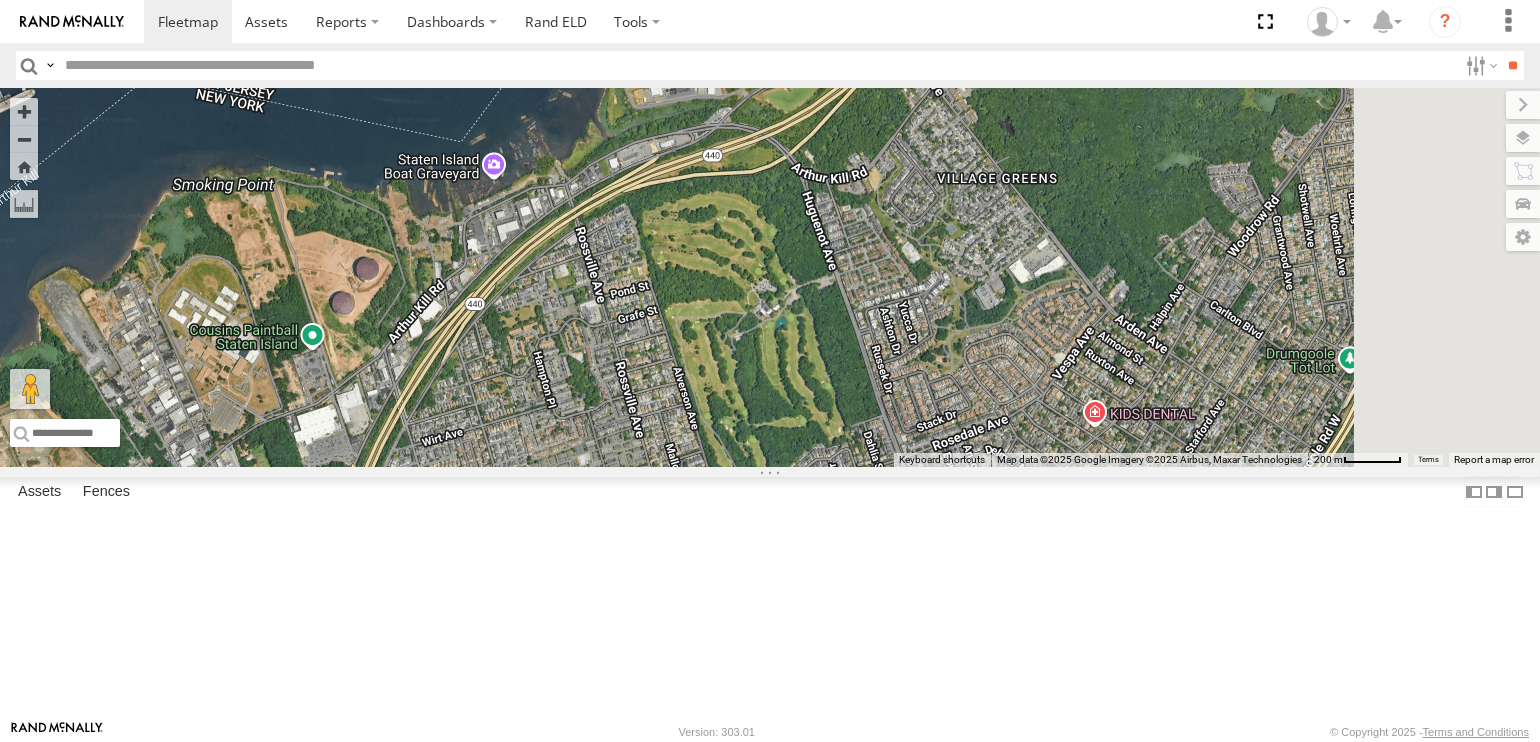 drag, startPoint x: 1016, startPoint y: 409, endPoint x: 832, endPoint y: 490, distance: 201.0398 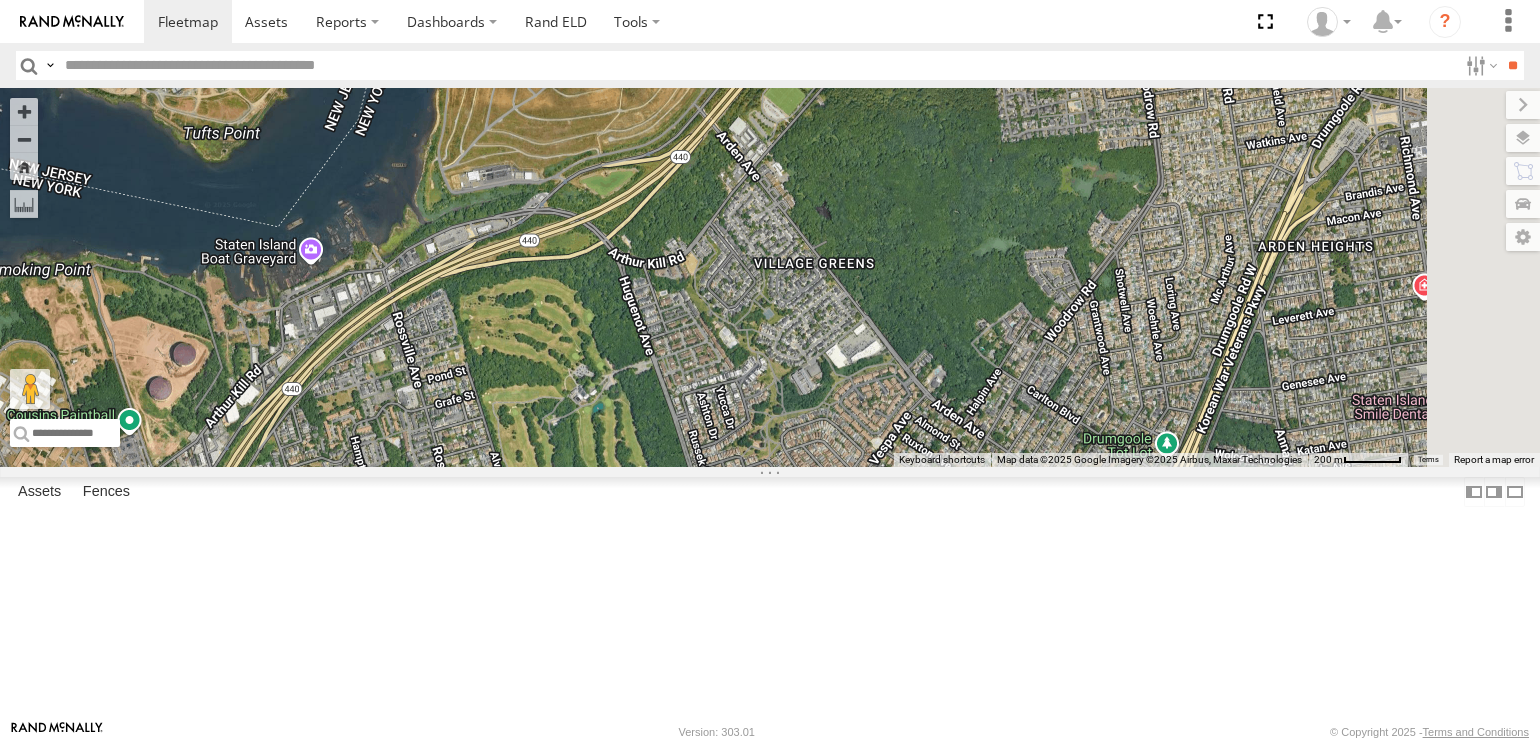 drag, startPoint x: 1025, startPoint y: 366, endPoint x: 761, endPoint y: 550, distance: 321.79495 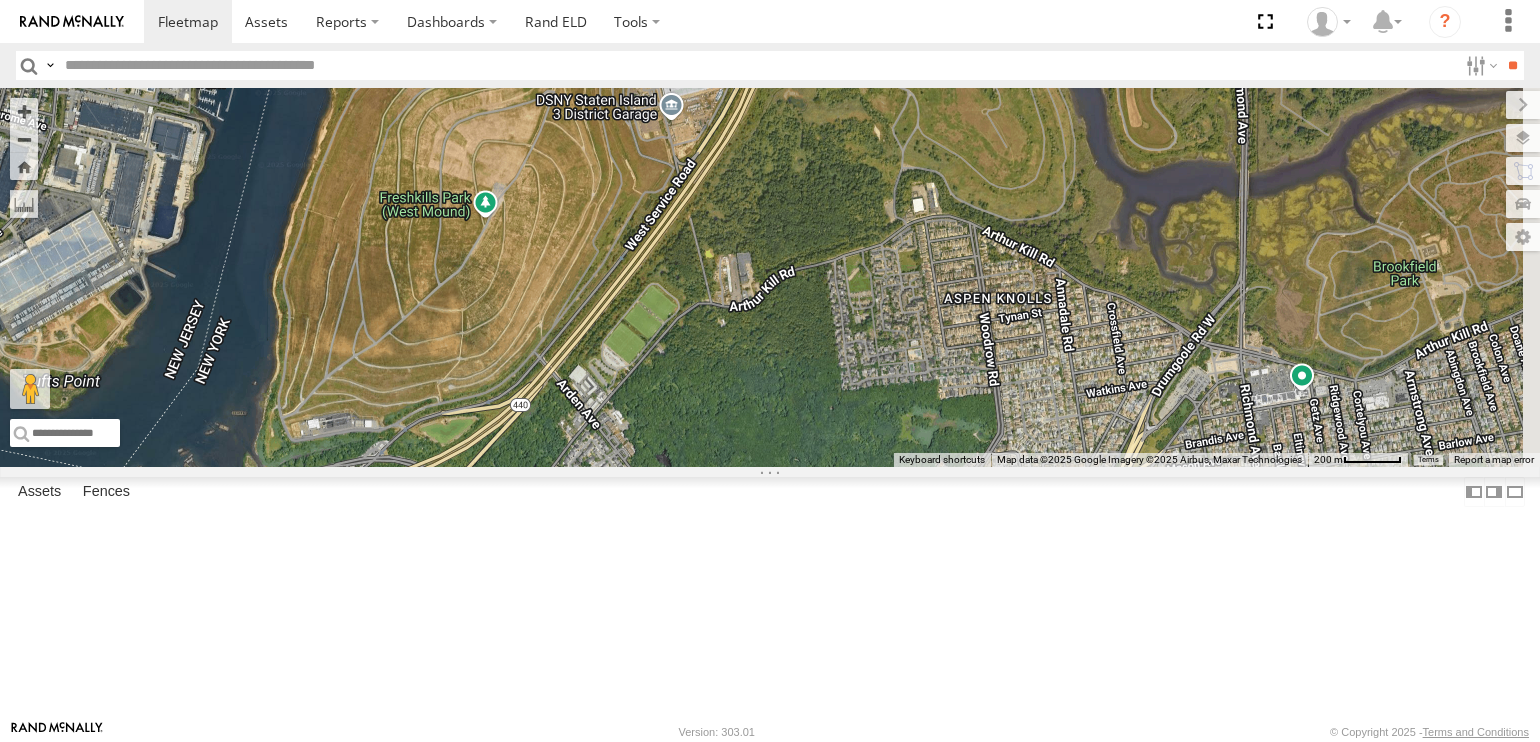 drag, startPoint x: 757, startPoint y: 435, endPoint x: 944, endPoint y: 443, distance: 187.17105 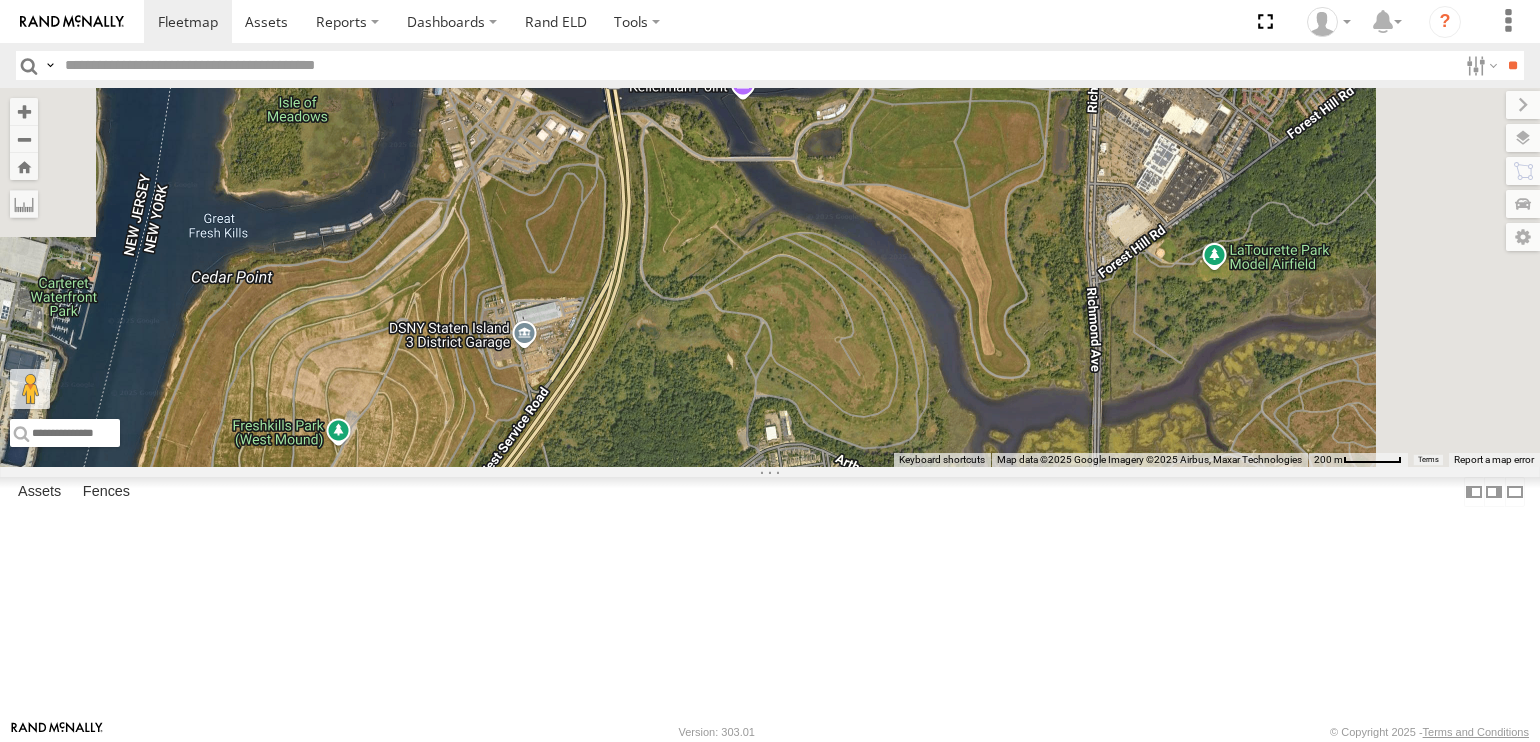 drag, startPoint x: 1001, startPoint y: 396, endPoint x: 876, endPoint y: 587, distance: 228.26738 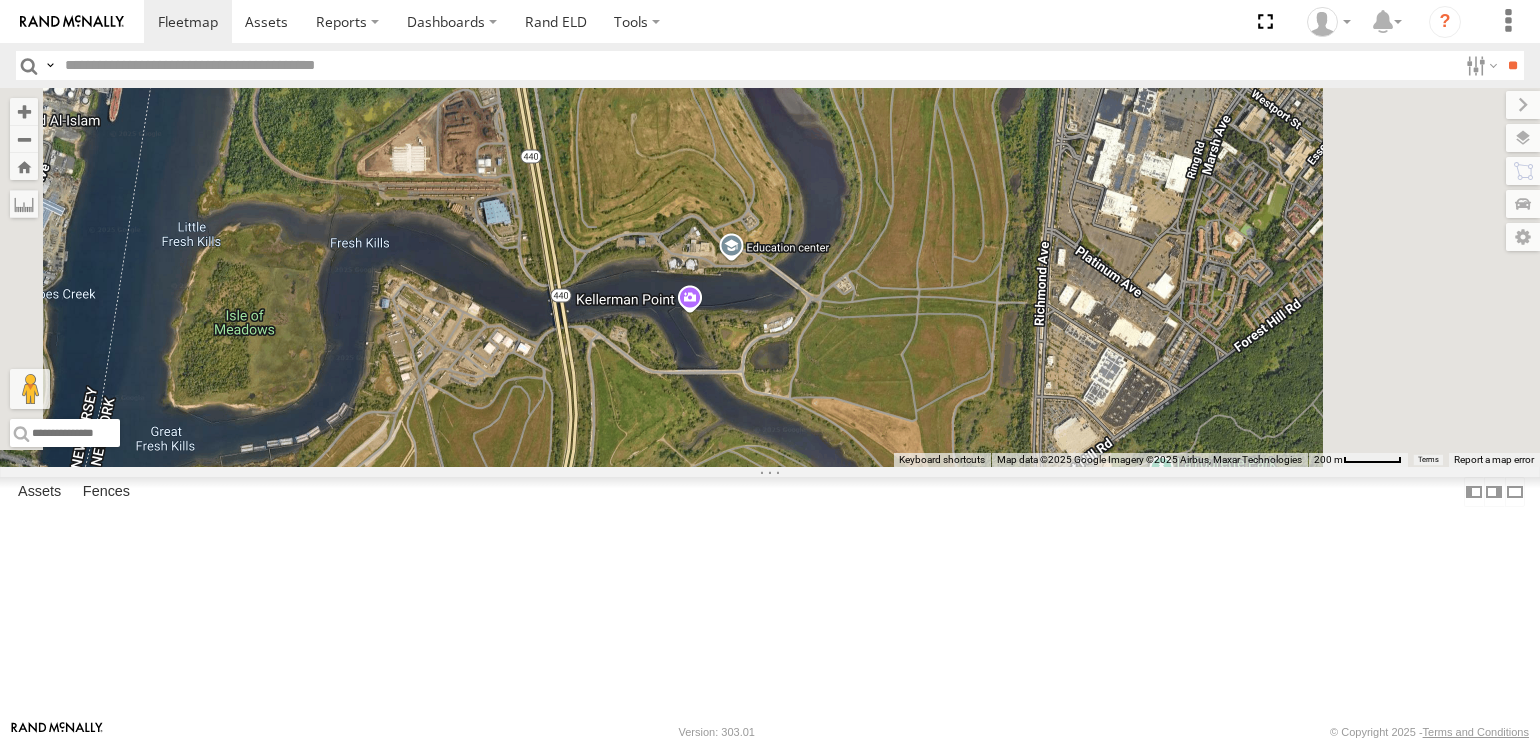 drag, startPoint x: 944, startPoint y: 323, endPoint x: 912, endPoint y: 552, distance: 231.225 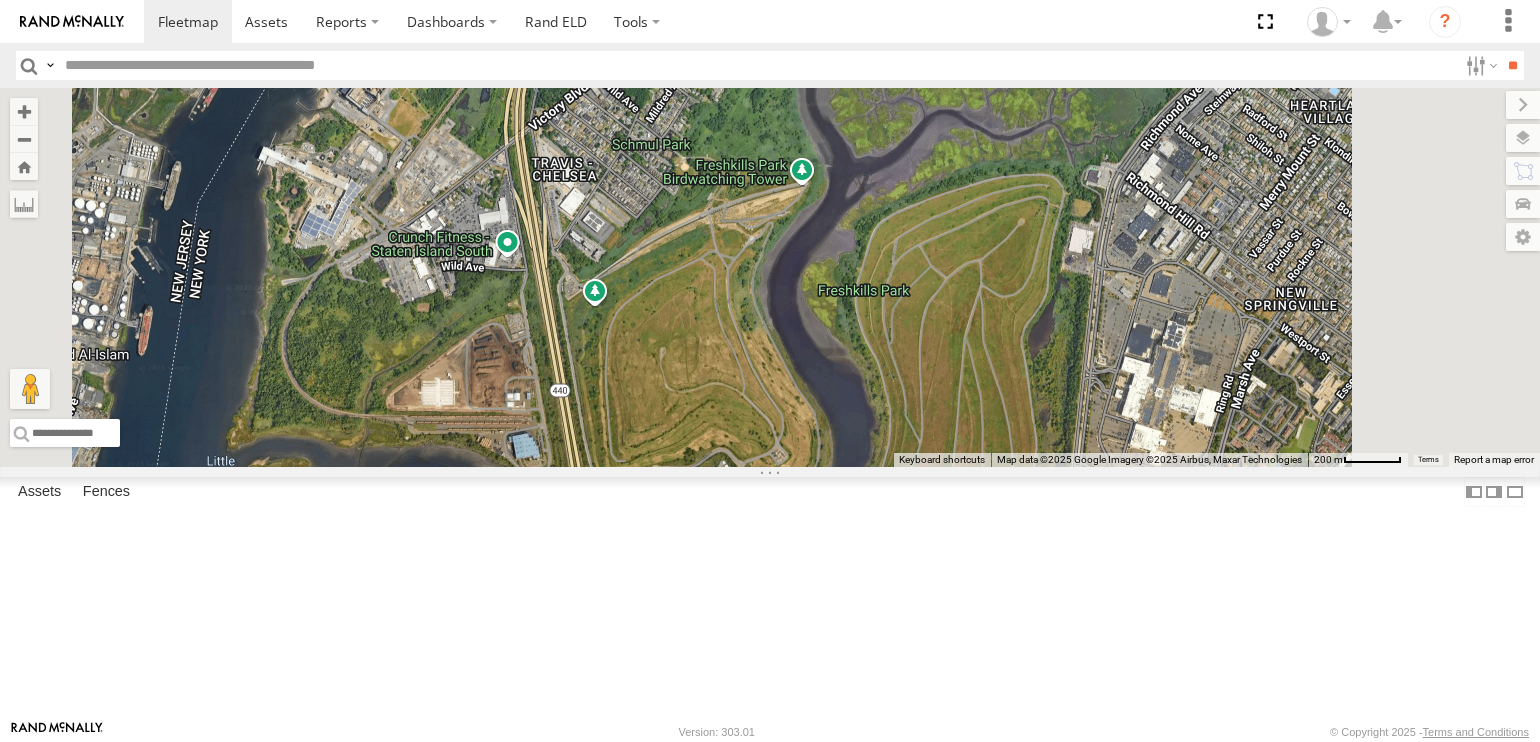 drag, startPoint x: 876, startPoint y: 375, endPoint x: 900, endPoint y: 559, distance: 185.55861 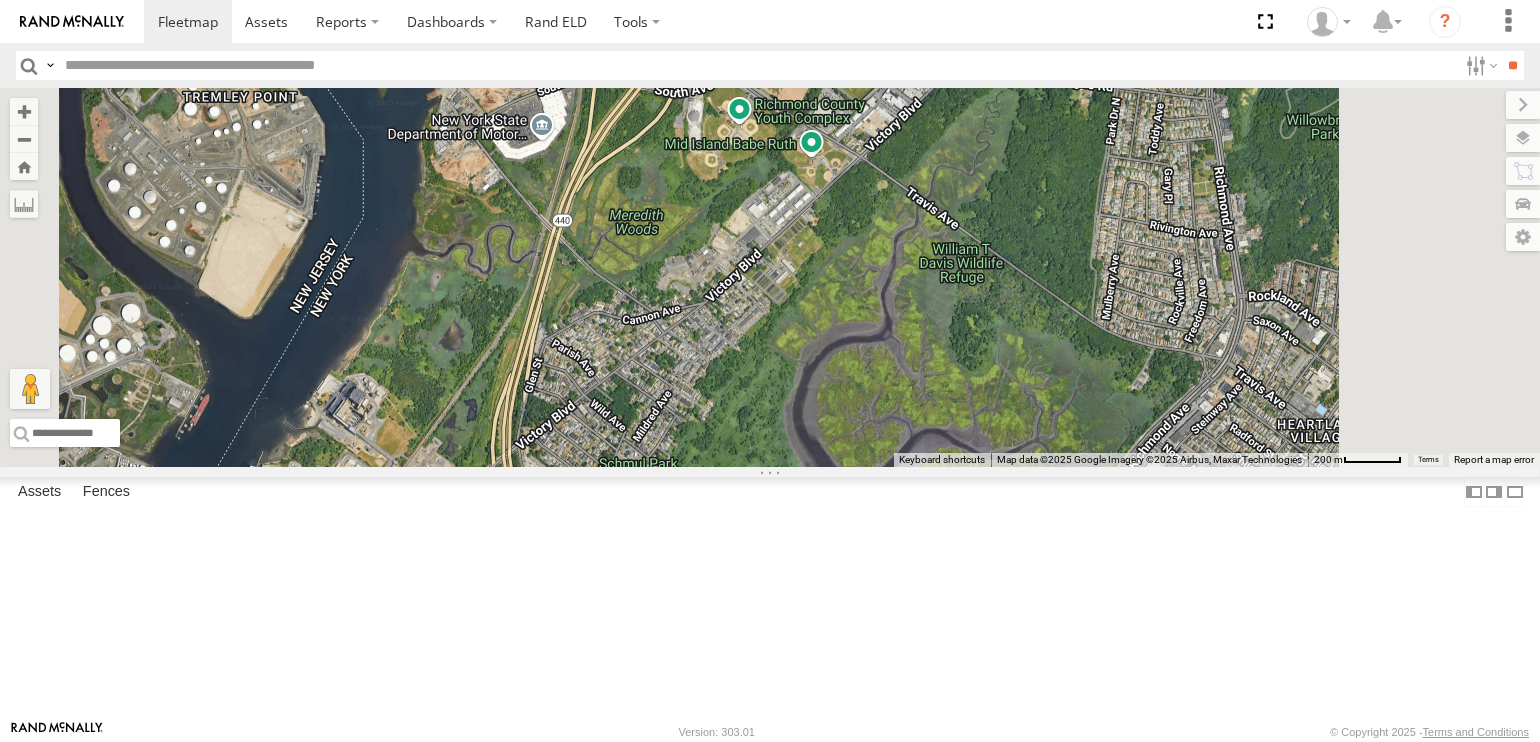drag, startPoint x: 885, startPoint y: 399, endPoint x: 885, endPoint y: 599, distance: 200 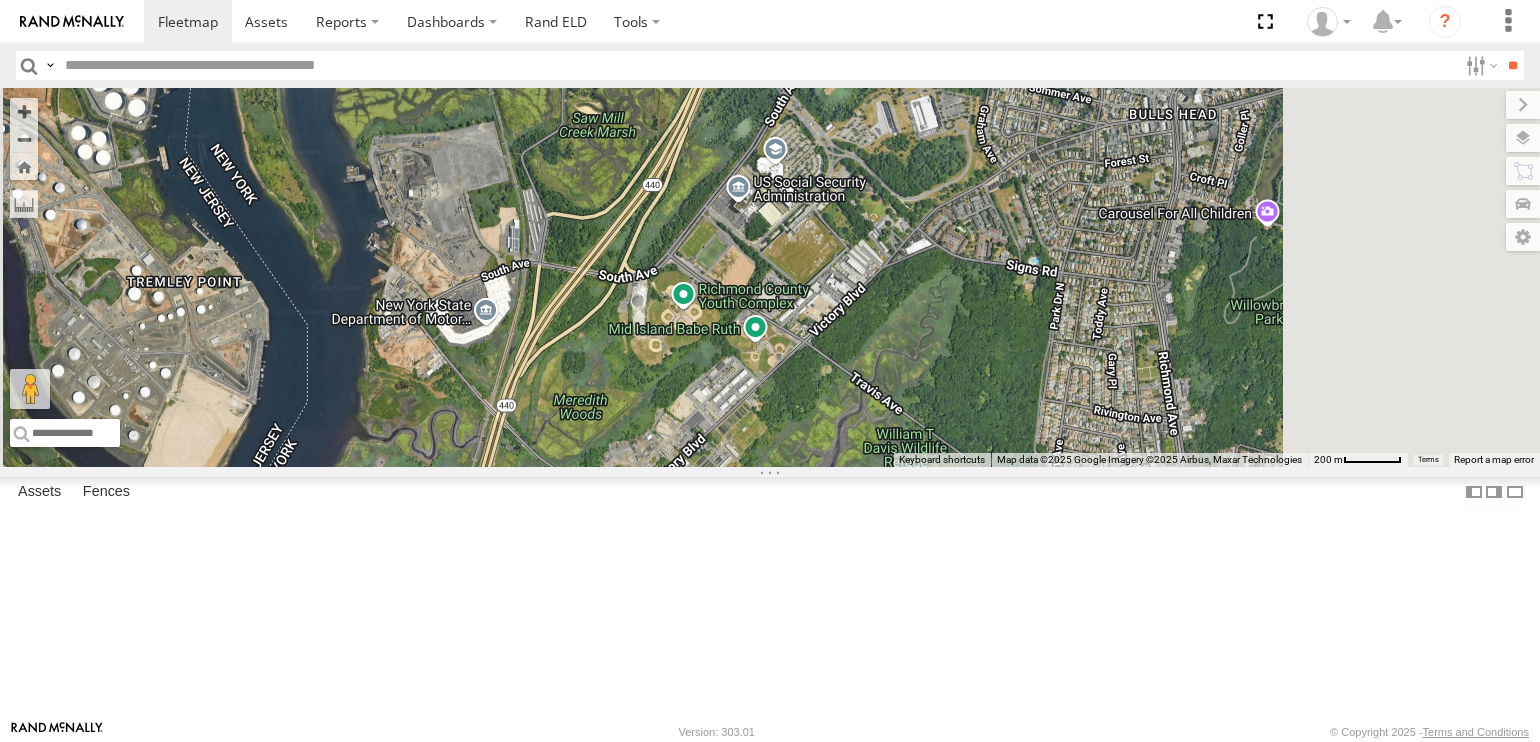 drag, startPoint x: 924, startPoint y: 416, endPoint x: 853, endPoint y: 586, distance: 184.23083 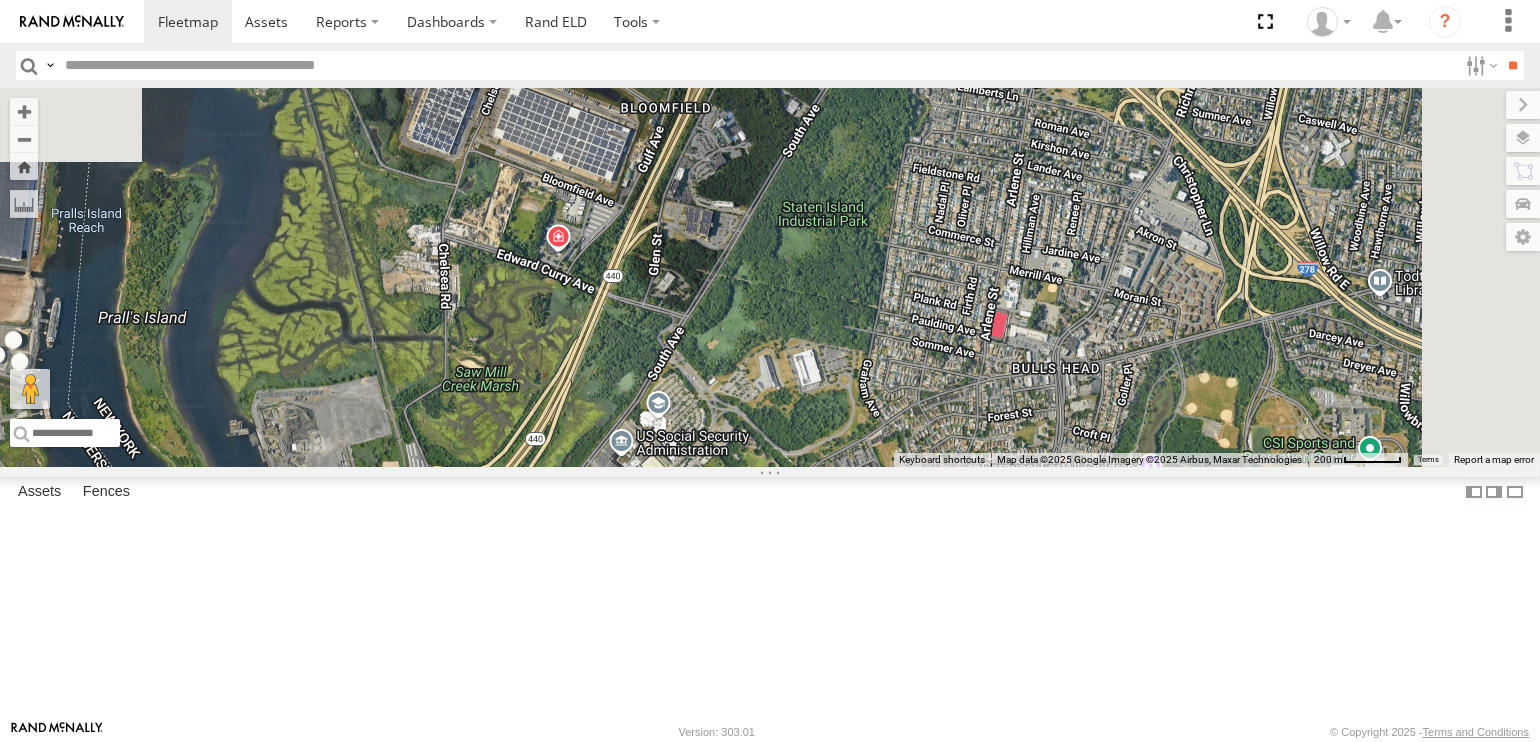 drag, startPoint x: 983, startPoint y: 322, endPoint x: 908, endPoint y: 497, distance: 190.39433 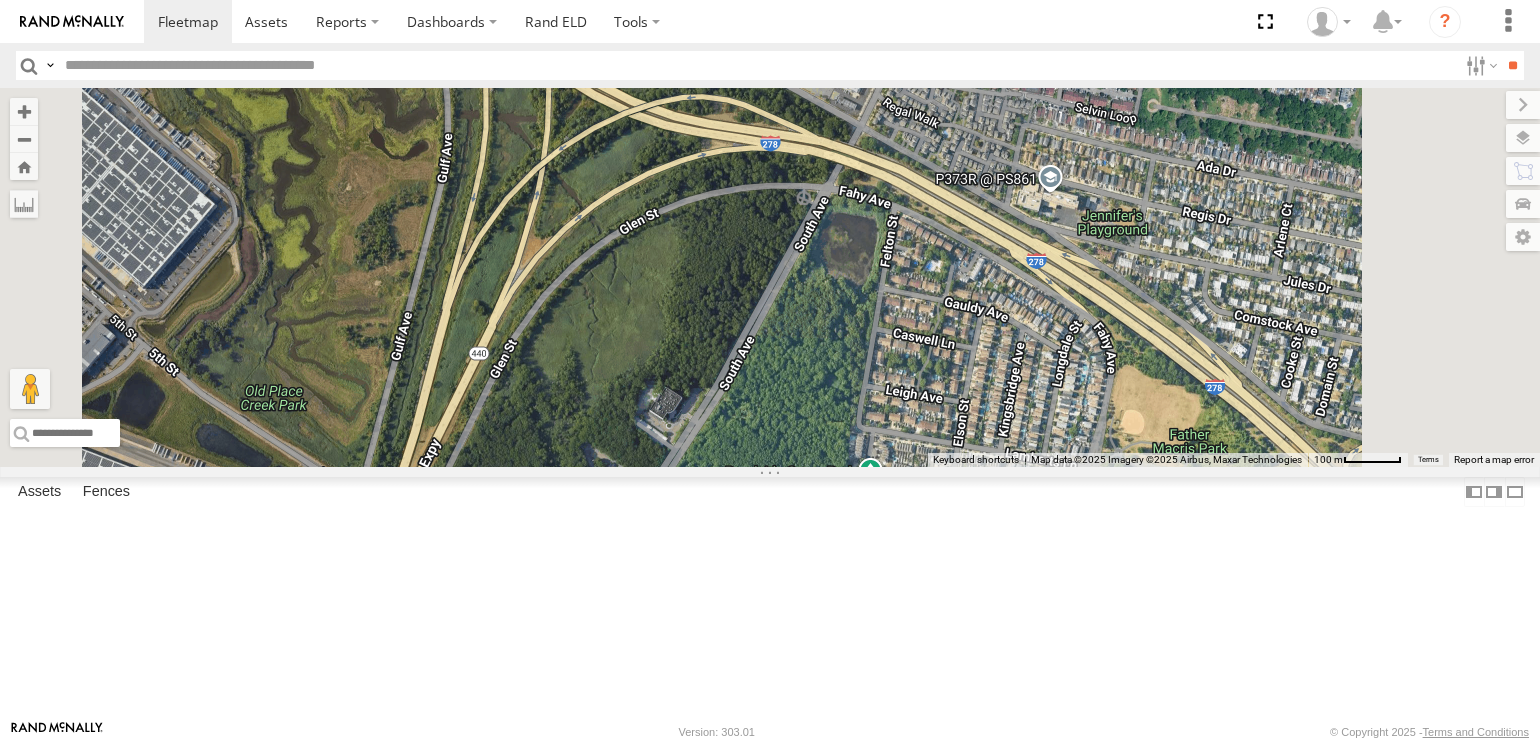 drag, startPoint x: 947, startPoint y: 454, endPoint x: 805, endPoint y: 606, distance: 208.00961 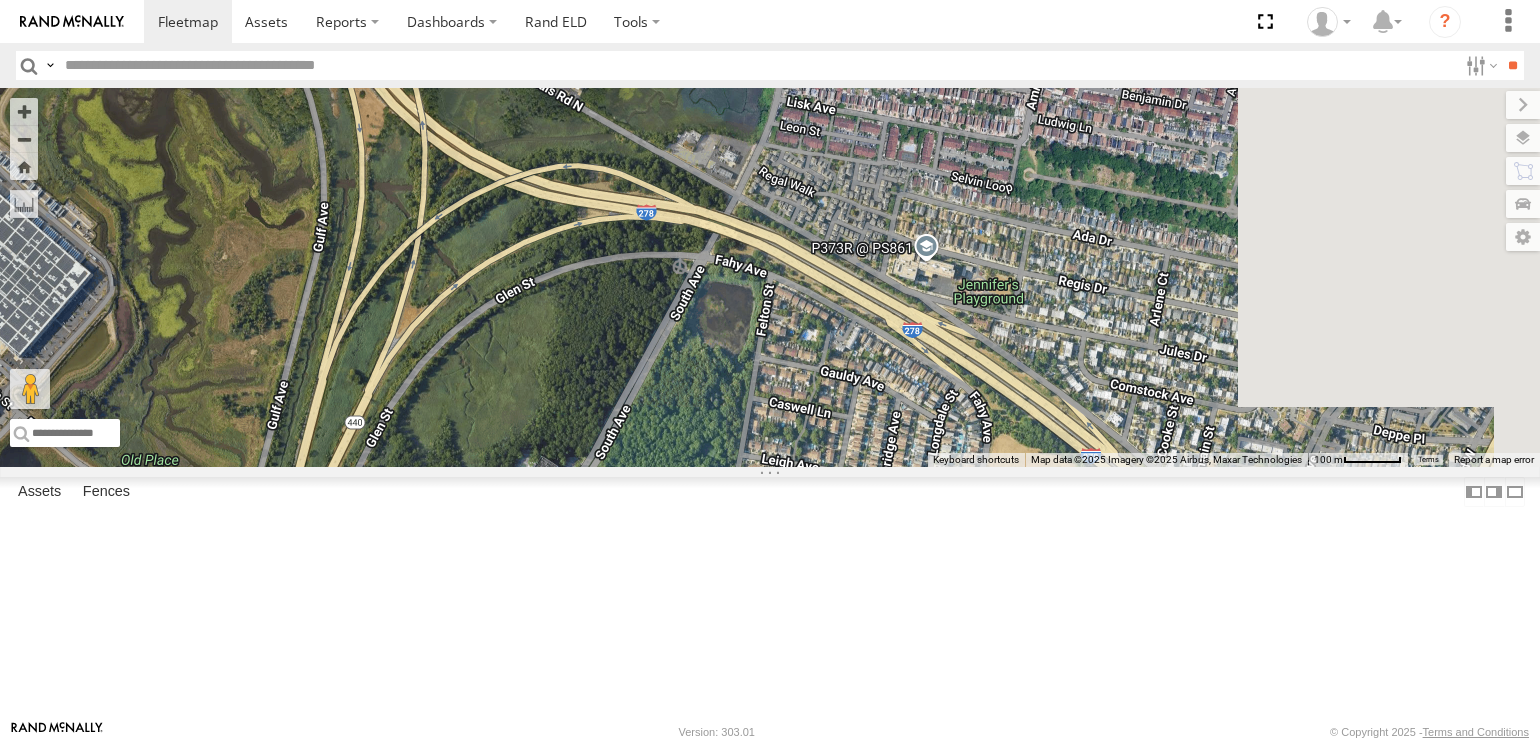 drag, startPoint x: 1082, startPoint y: 541, endPoint x: 870, endPoint y: 491, distance: 217.81644 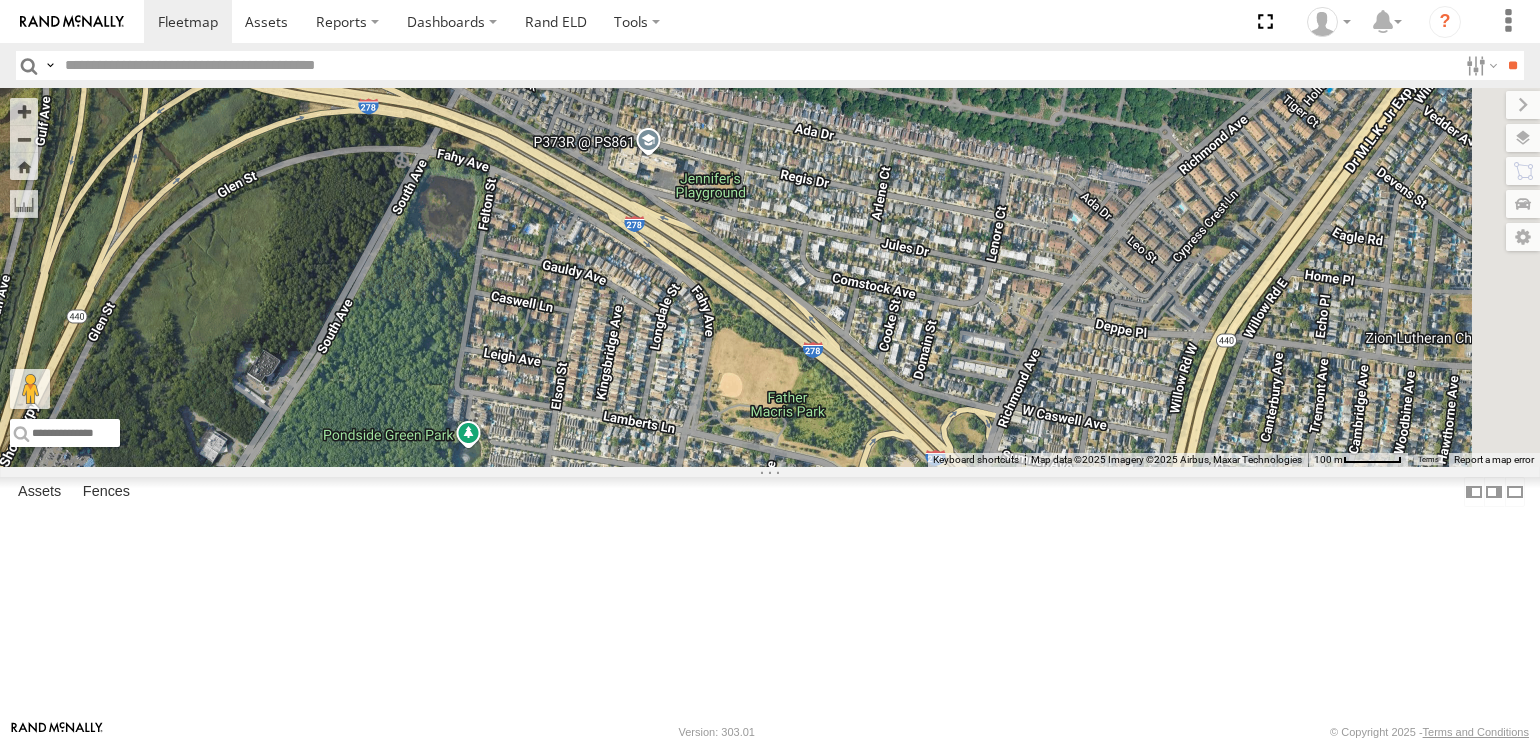drag, startPoint x: 1050, startPoint y: 594, endPoint x: 868, endPoint y: 501, distance: 204.38445 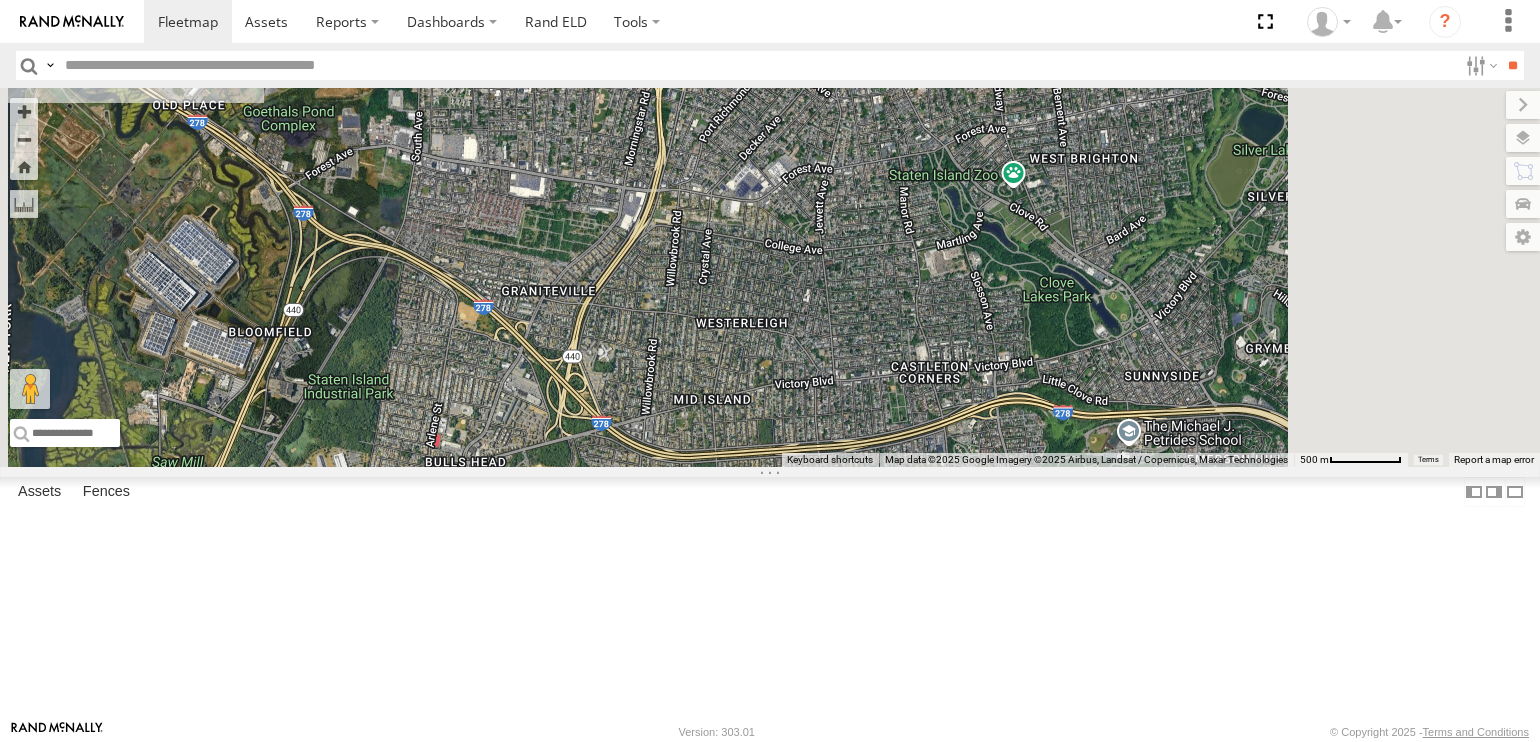 drag, startPoint x: 874, startPoint y: 591, endPoint x: 735, endPoint y: 537, distance: 149.12076 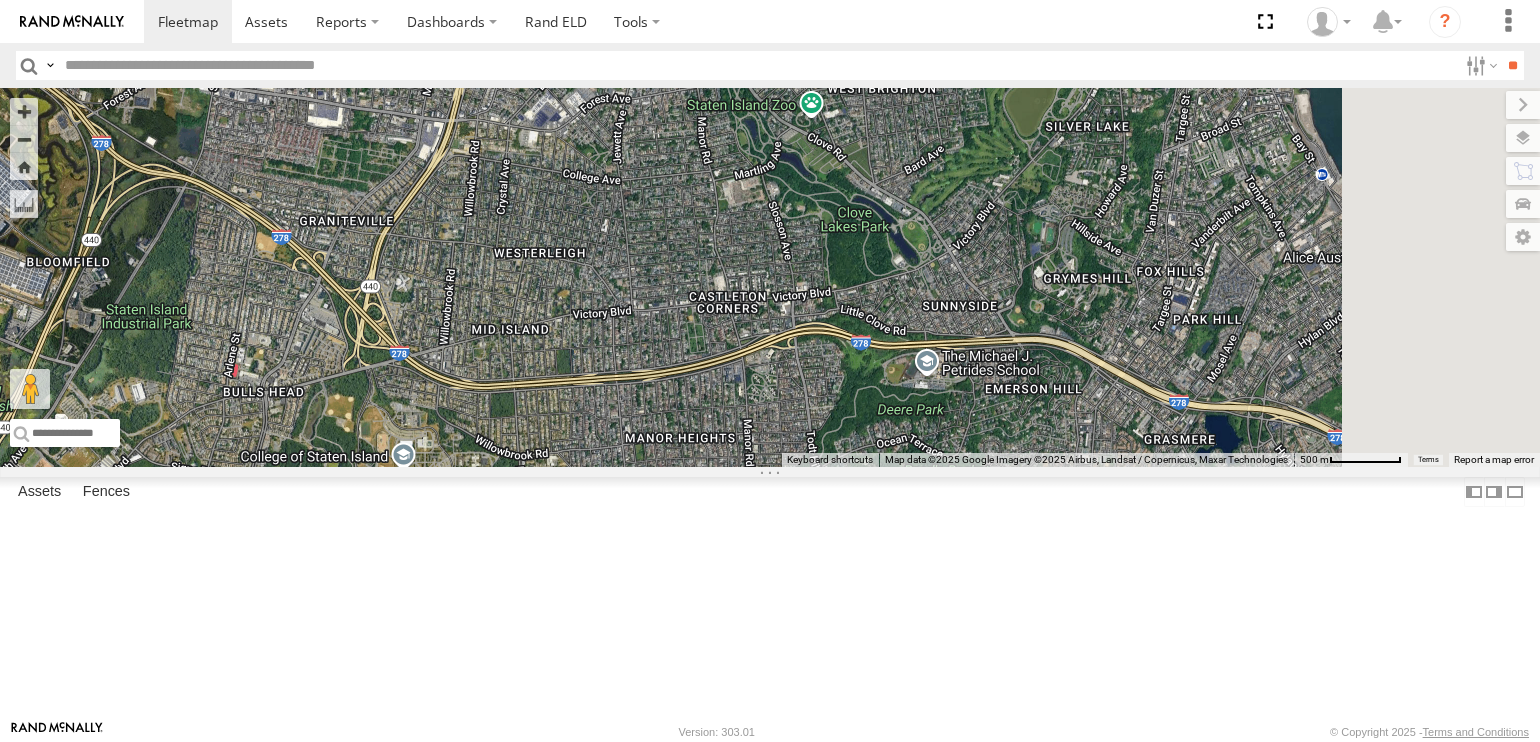 drag, startPoint x: 1099, startPoint y: 559, endPoint x: 883, endPoint y: 569, distance: 216.23135 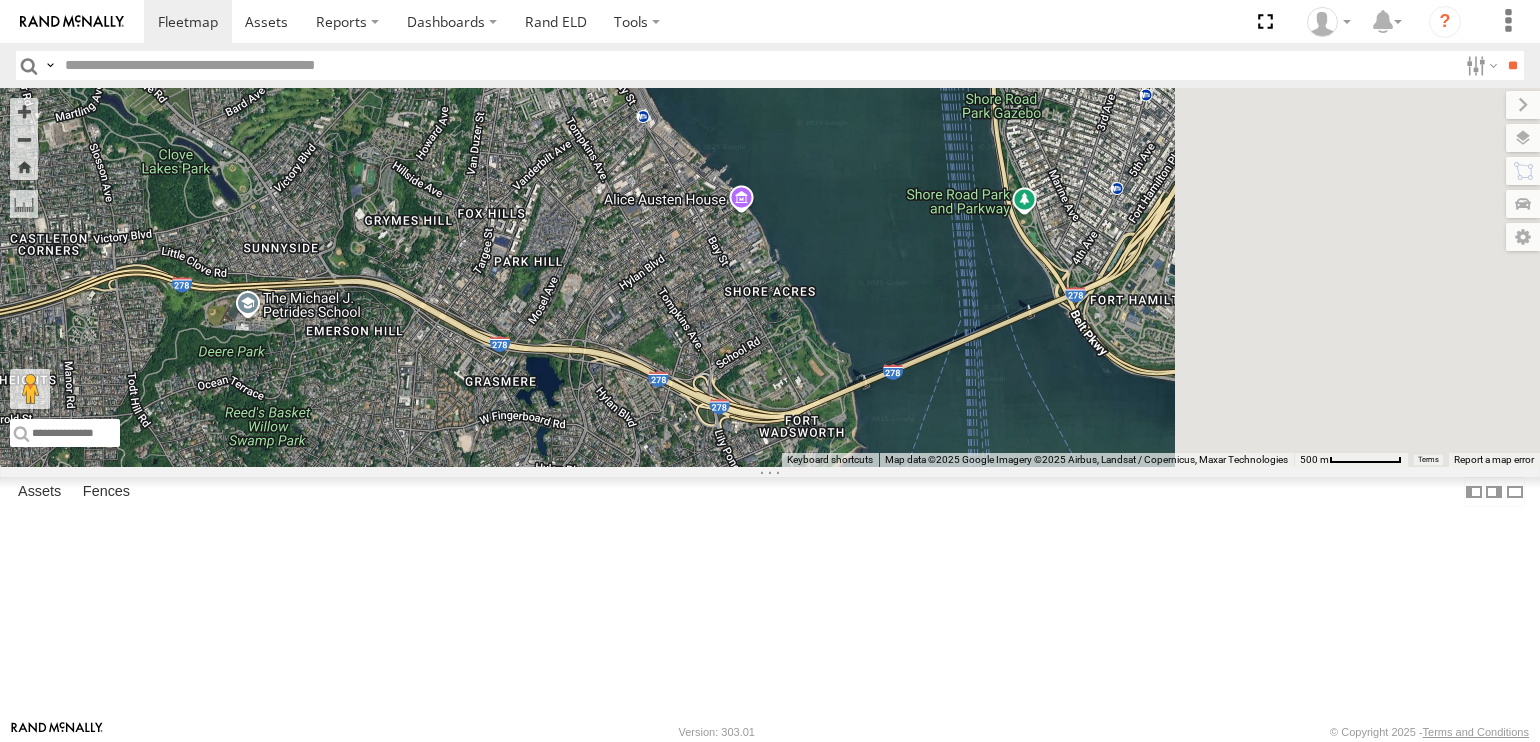 drag, startPoint x: 1094, startPoint y: 596, endPoint x: 751, endPoint y: 514, distance: 352.66556 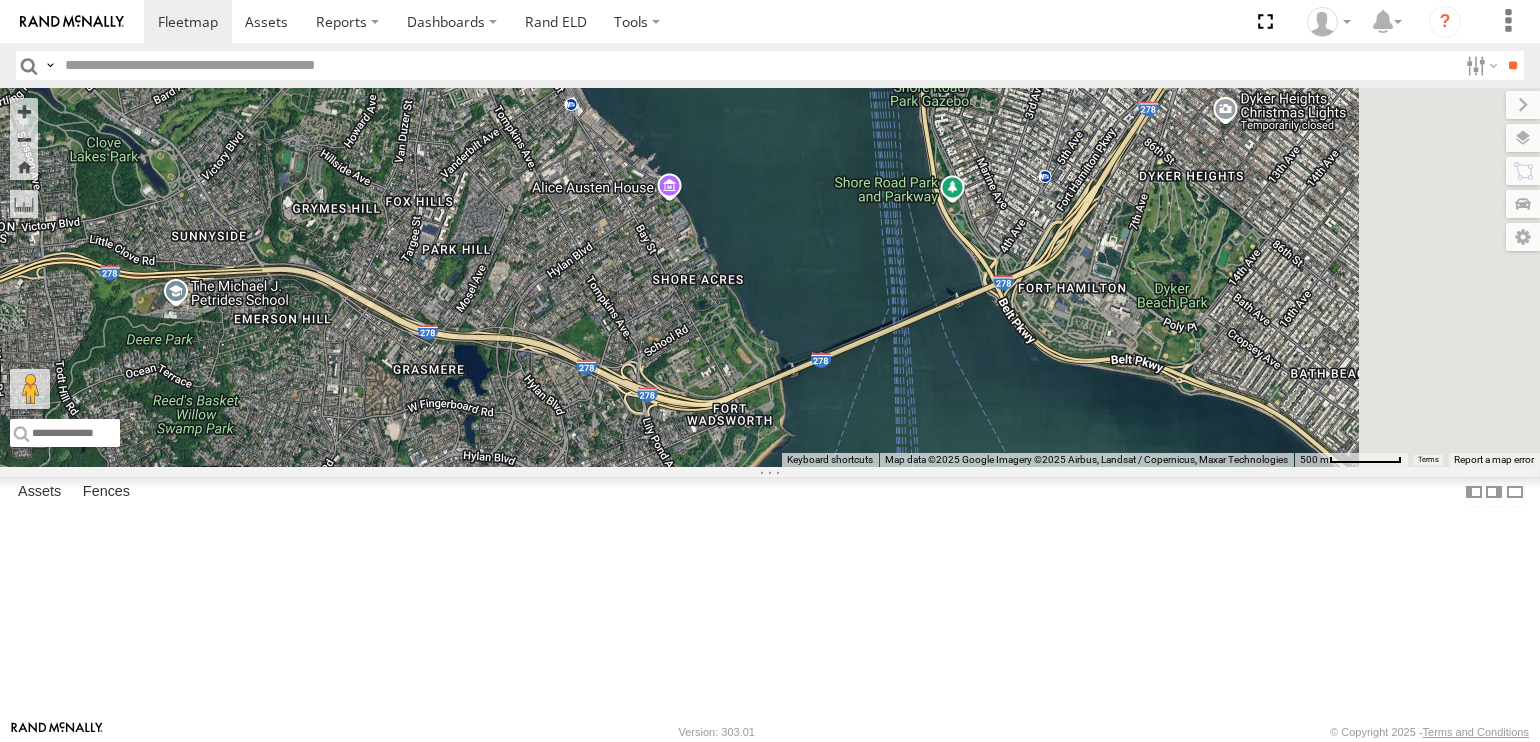 click at bounding box center [770, 277] 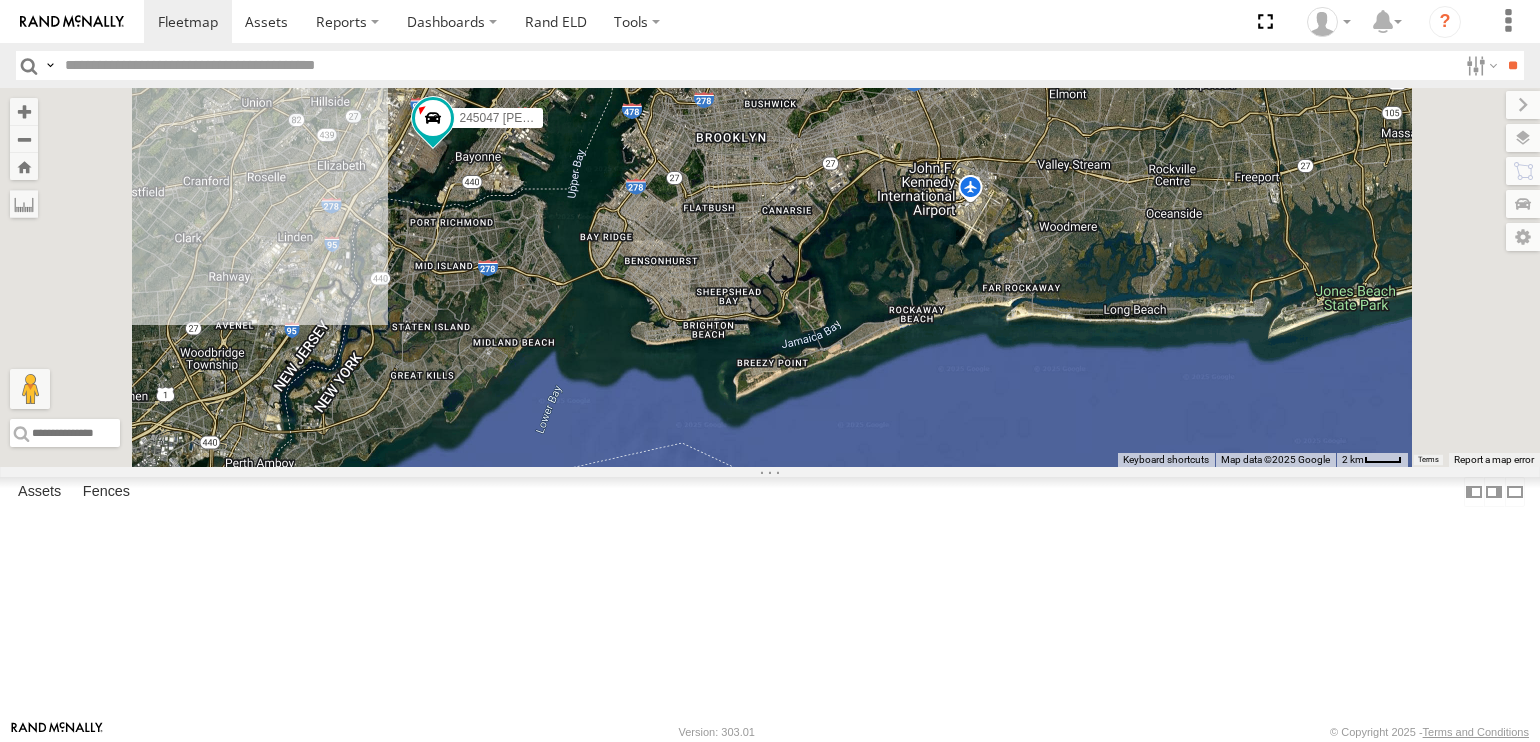 drag, startPoint x: 707, startPoint y: 251, endPoint x: 776, endPoint y: 412, distance: 175.16278 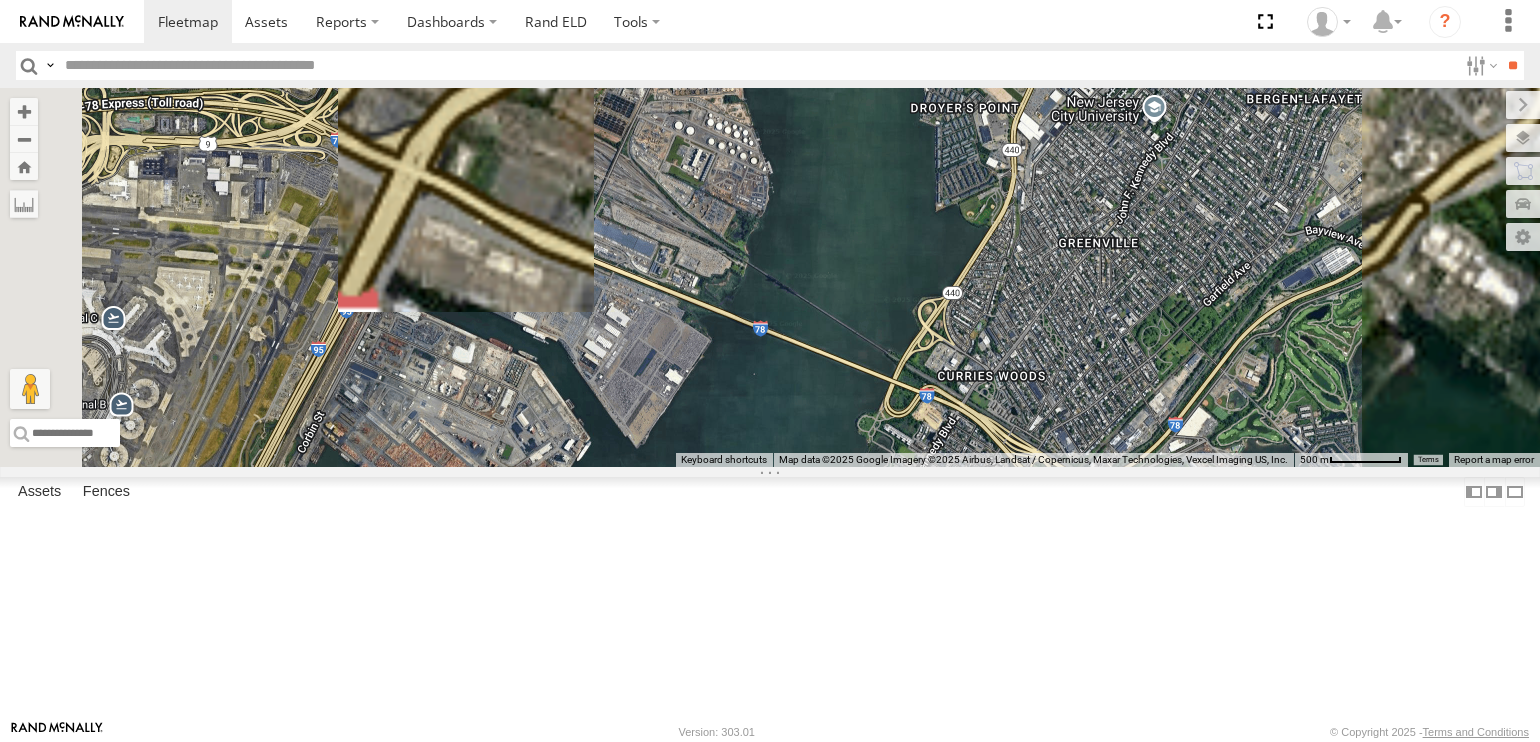 drag, startPoint x: 793, startPoint y: 551, endPoint x: 851, endPoint y: 217, distance: 338.99854 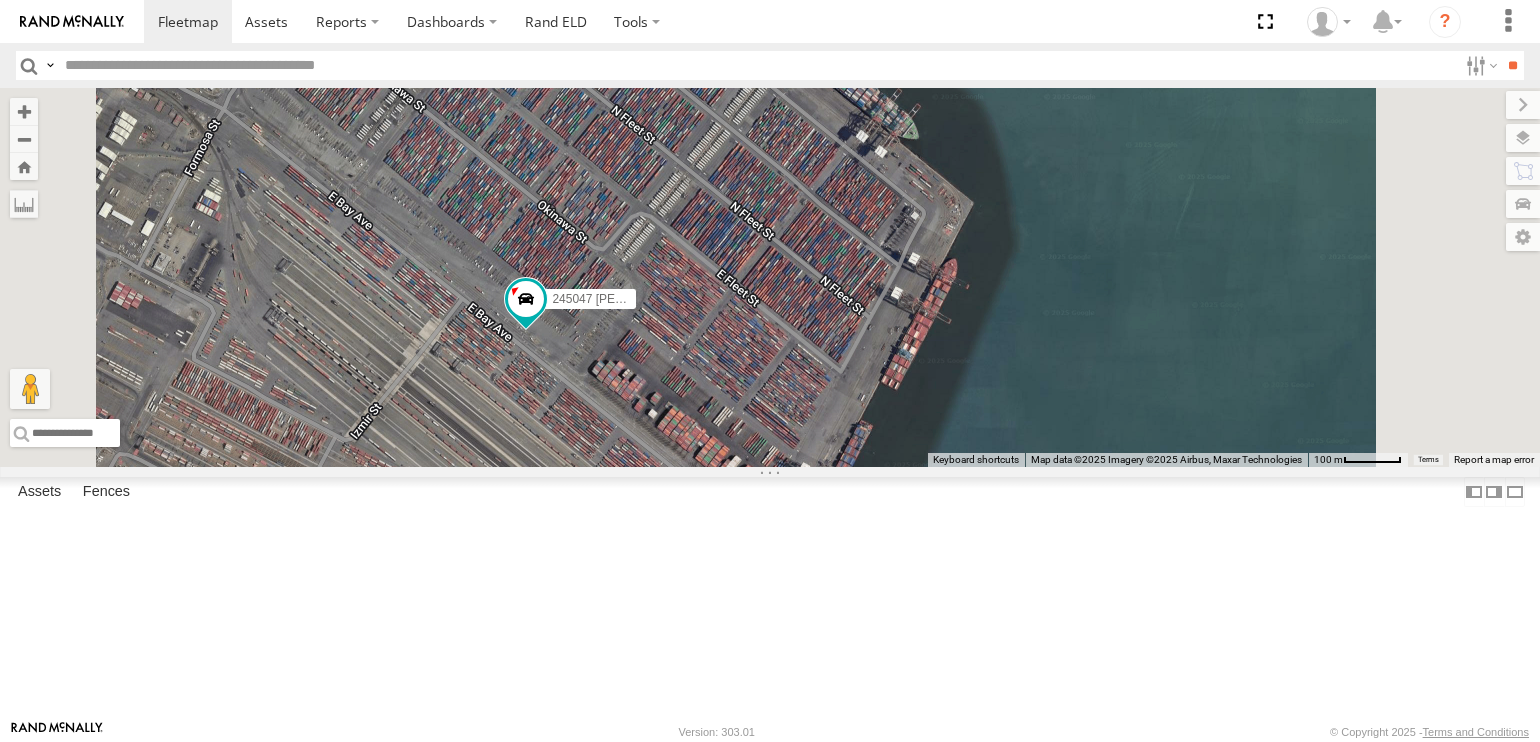 drag, startPoint x: 796, startPoint y: 482, endPoint x: 831, endPoint y: 443, distance: 52.40229 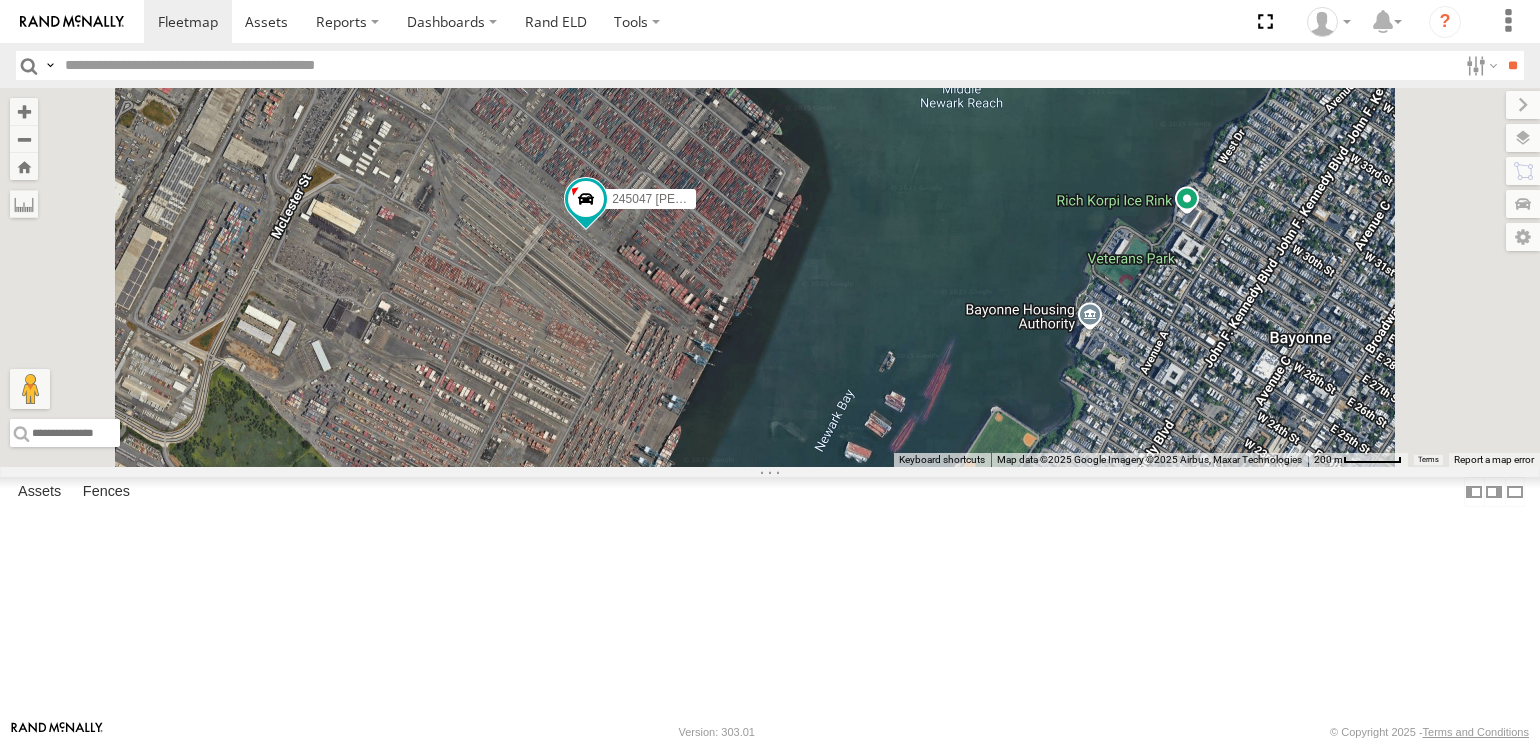 drag, startPoint x: 852, startPoint y: 493, endPoint x: 864, endPoint y: 431, distance: 63.15061 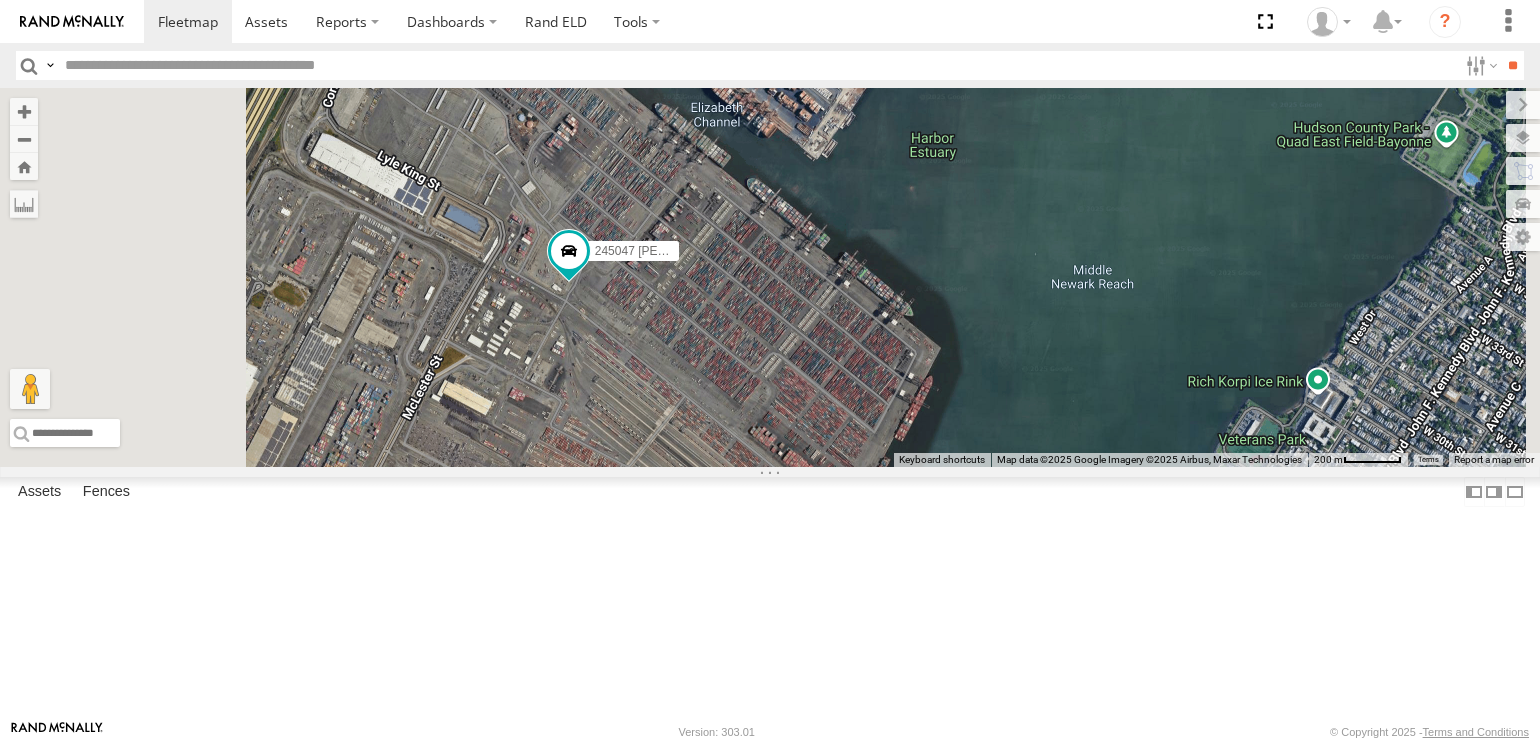 drag, startPoint x: 832, startPoint y: 518, endPoint x: 997, endPoint y: 698, distance: 244.18231 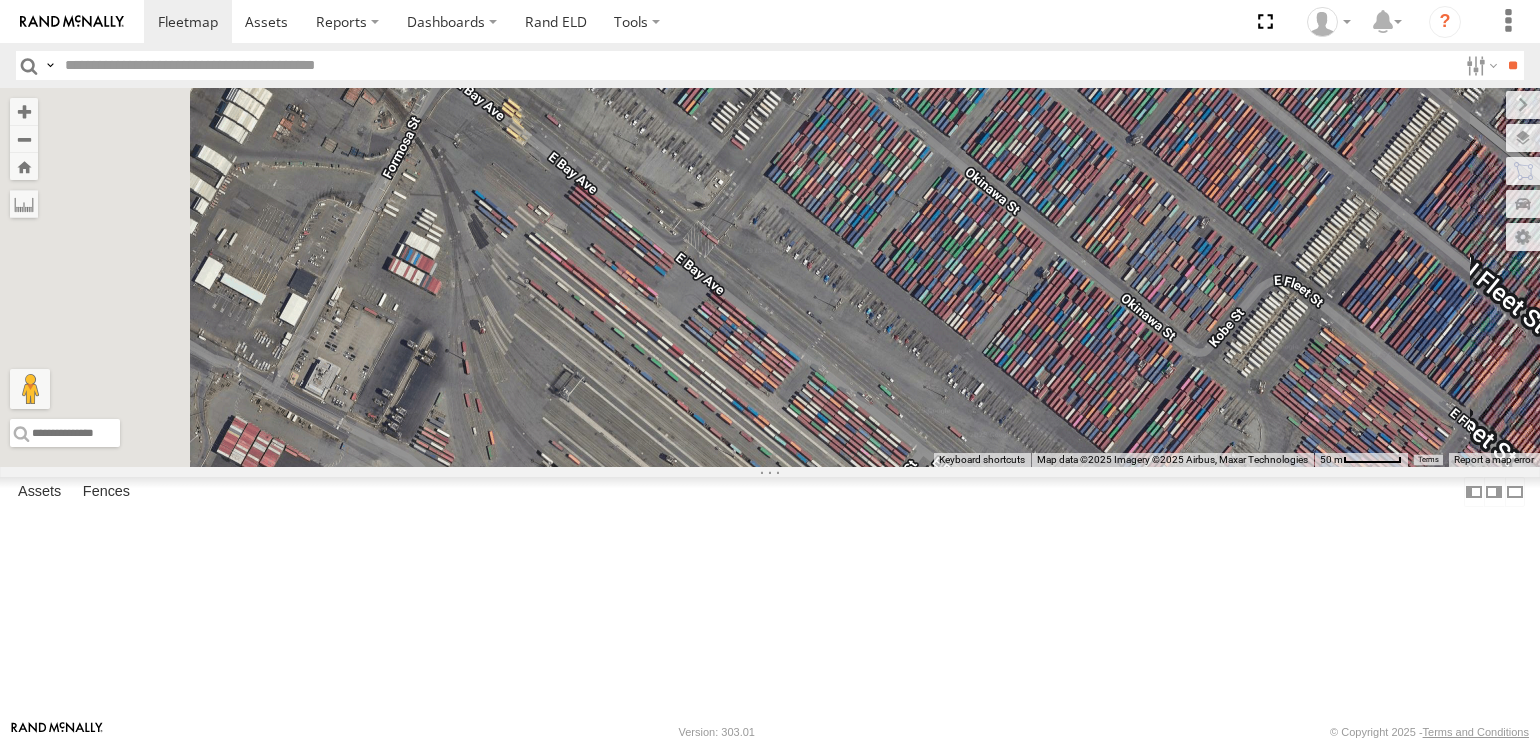 drag, startPoint x: 856, startPoint y: 444, endPoint x: 1083, endPoint y: 612, distance: 282.40573 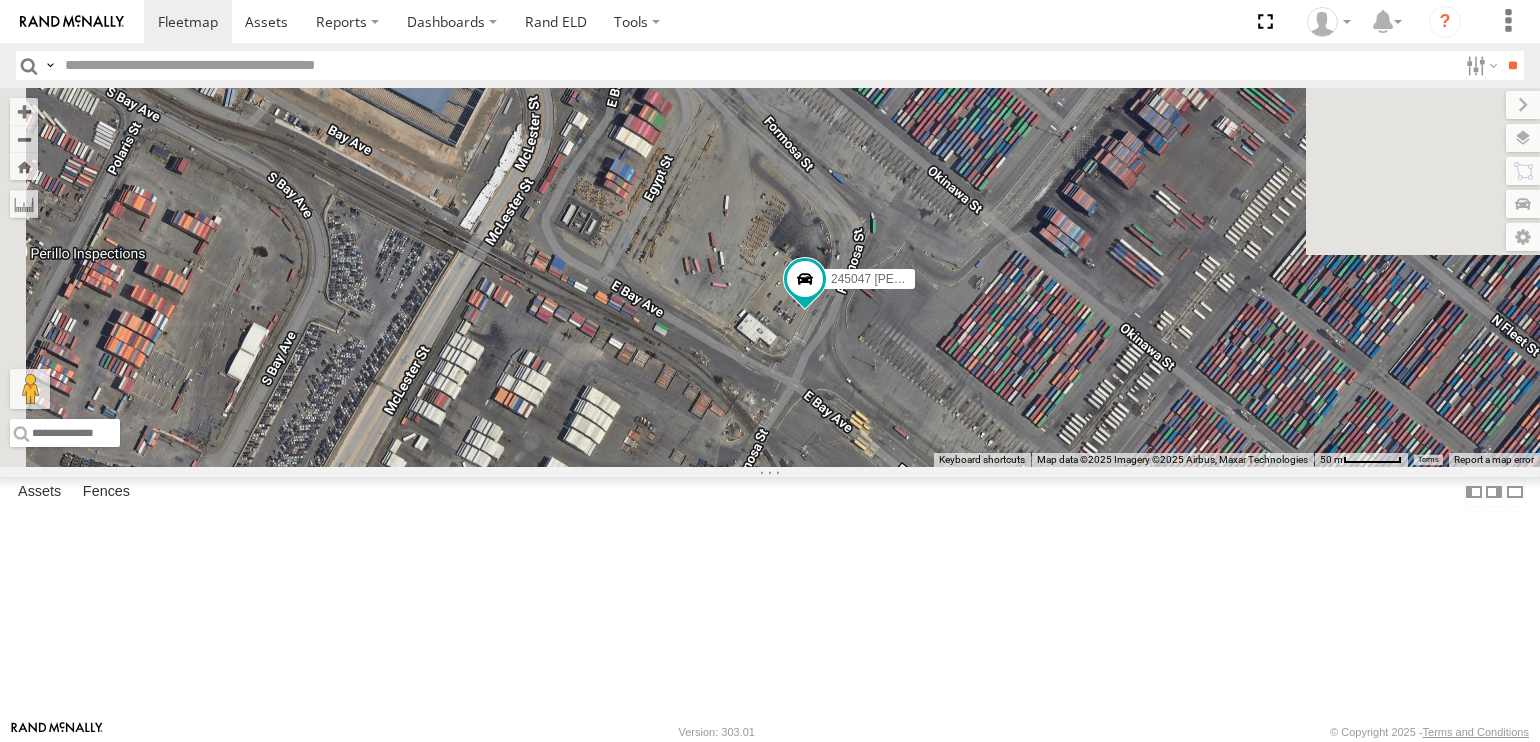 drag, startPoint x: 1129, startPoint y: 523, endPoint x: 1051, endPoint y: 457, distance: 102.176315 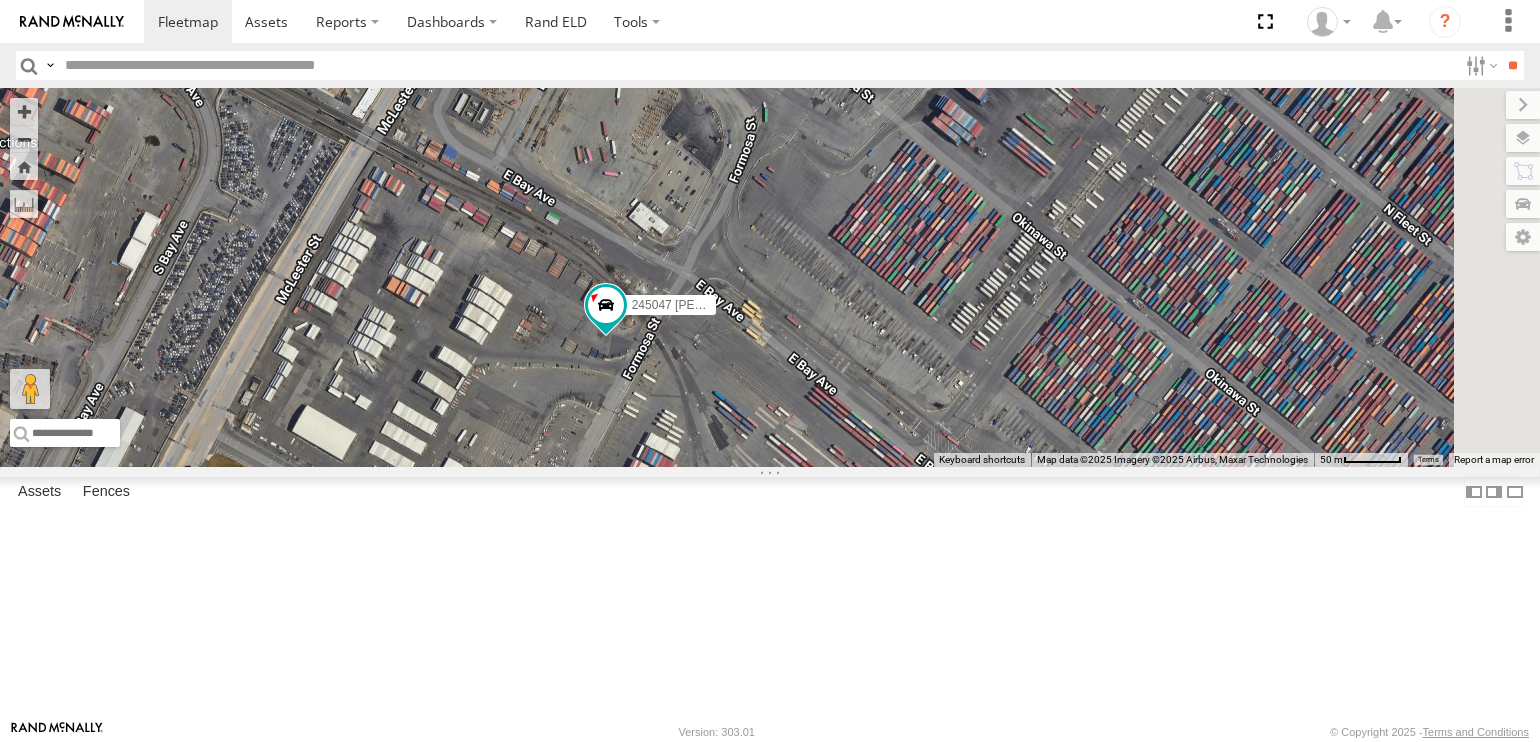 drag, startPoint x: 793, startPoint y: 529, endPoint x: 804, endPoint y: 519, distance: 14.866069 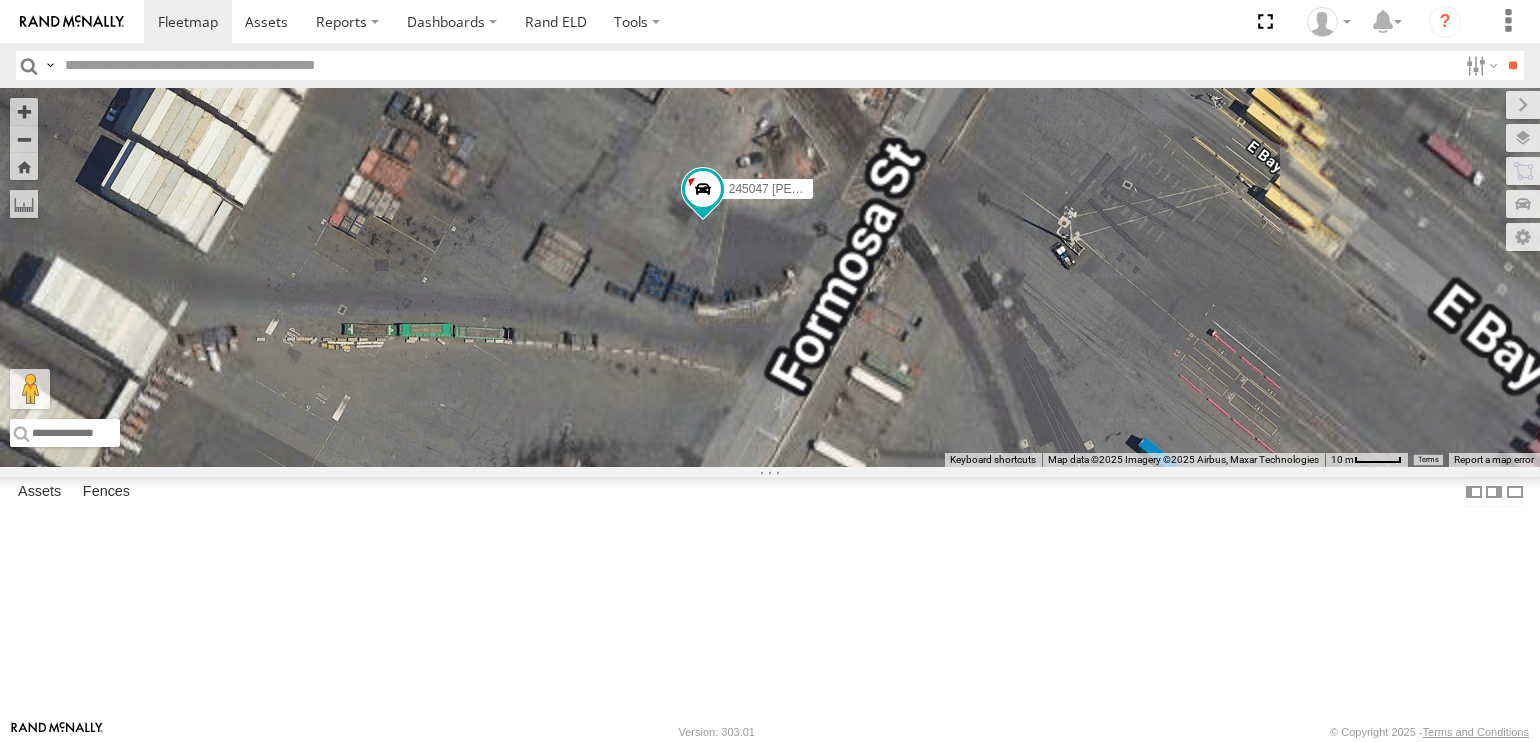 drag, startPoint x: 829, startPoint y: 491, endPoint x: 782, endPoint y: 546, distance: 72.34639 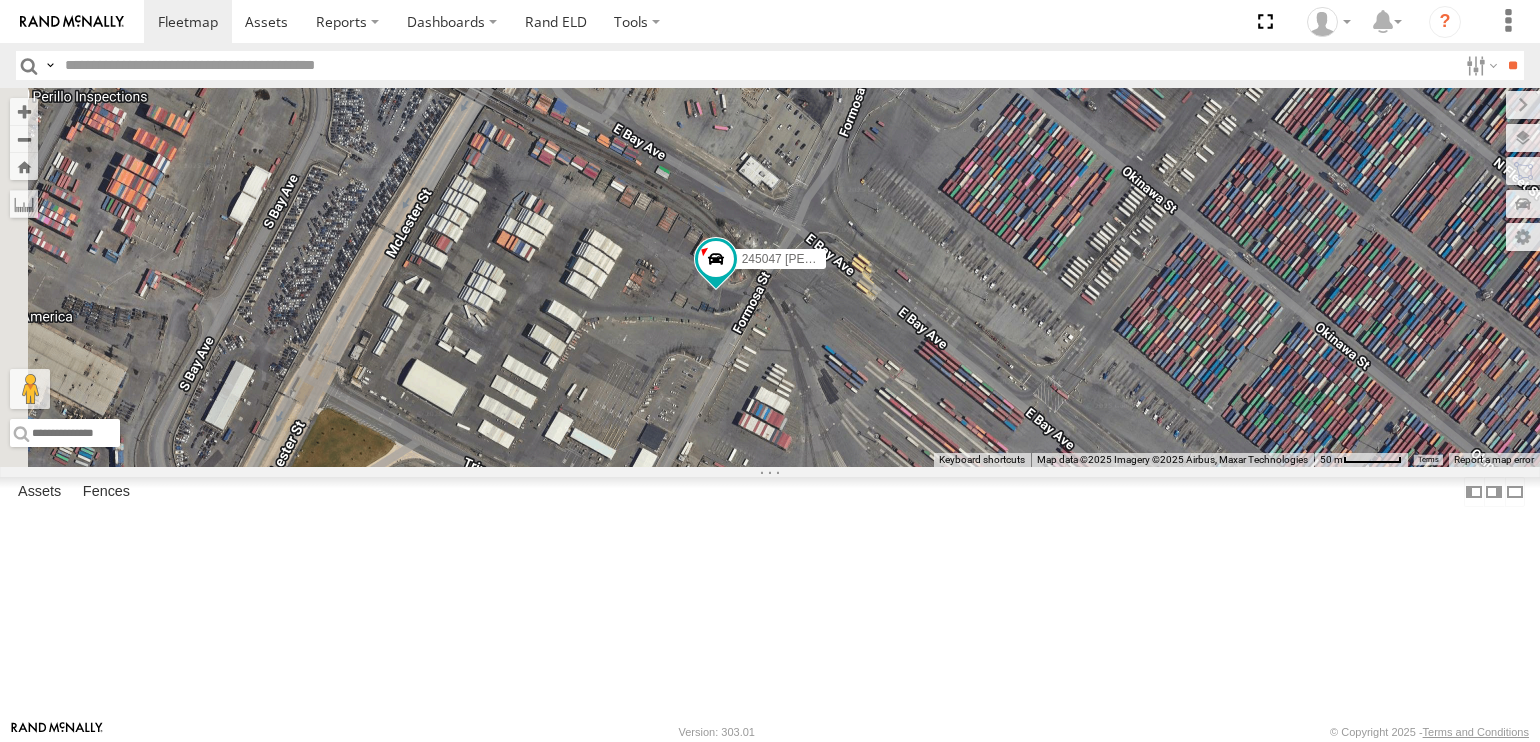 drag, startPoint x: 724, startPoint y: 518, endPoint x: 870, endPoint y: 450, distance: 161.05899 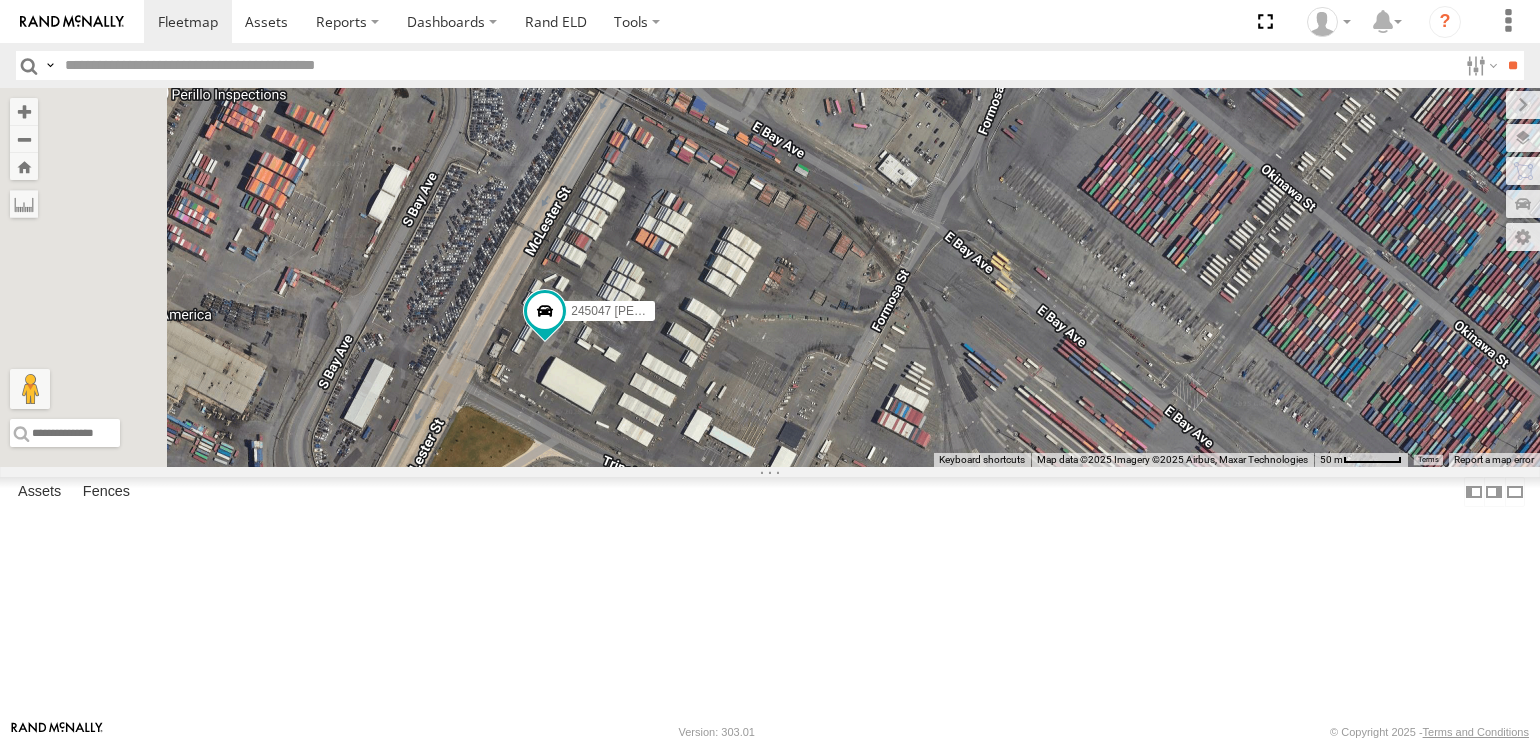 drag, startPoint x: 765, startPoint y: 531, endPoint x: 906, endPoint y: 528, distance: 141.0319 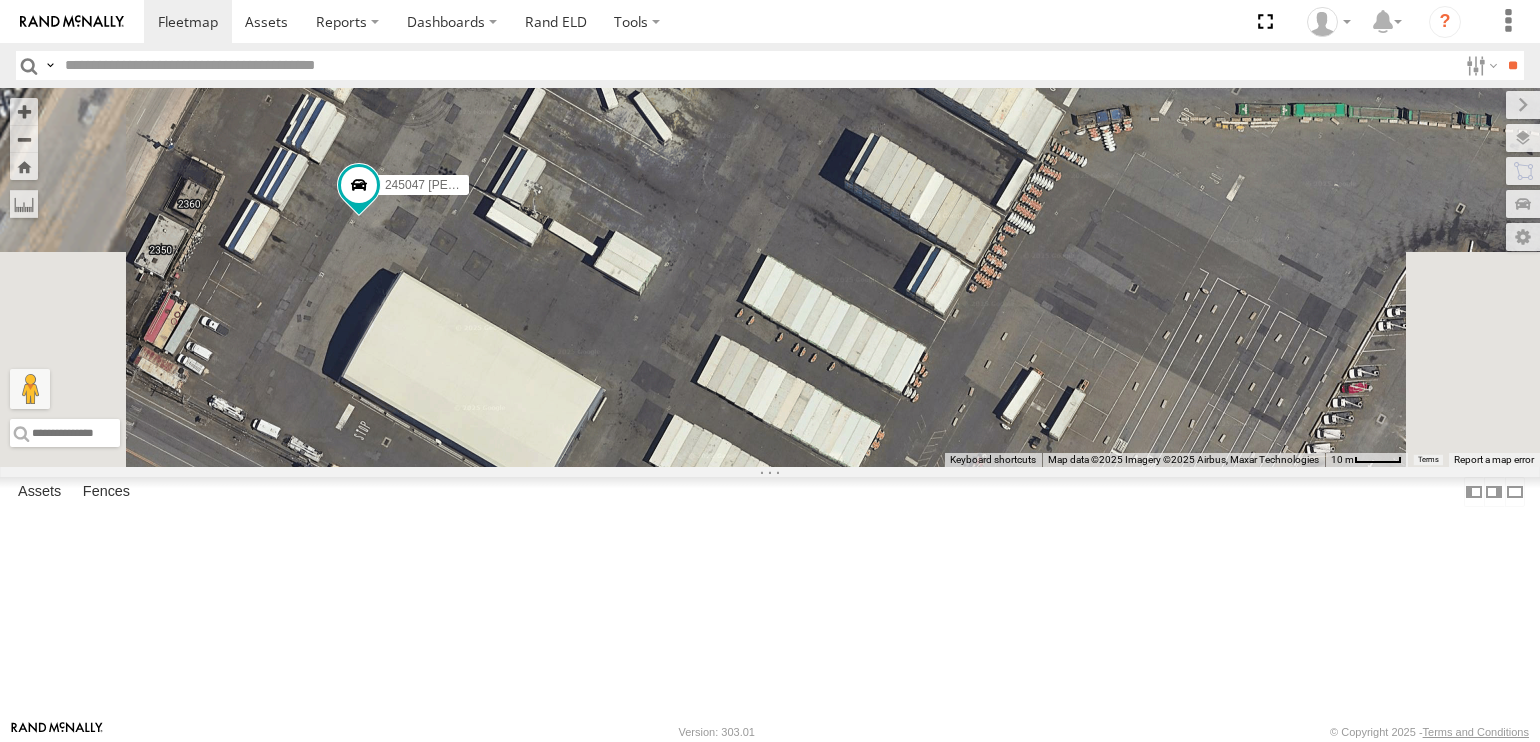 drag, startPoint x: 761, startPoint y: 415, endPoint x: 900, endPoint y: 481, distance: 153.87332 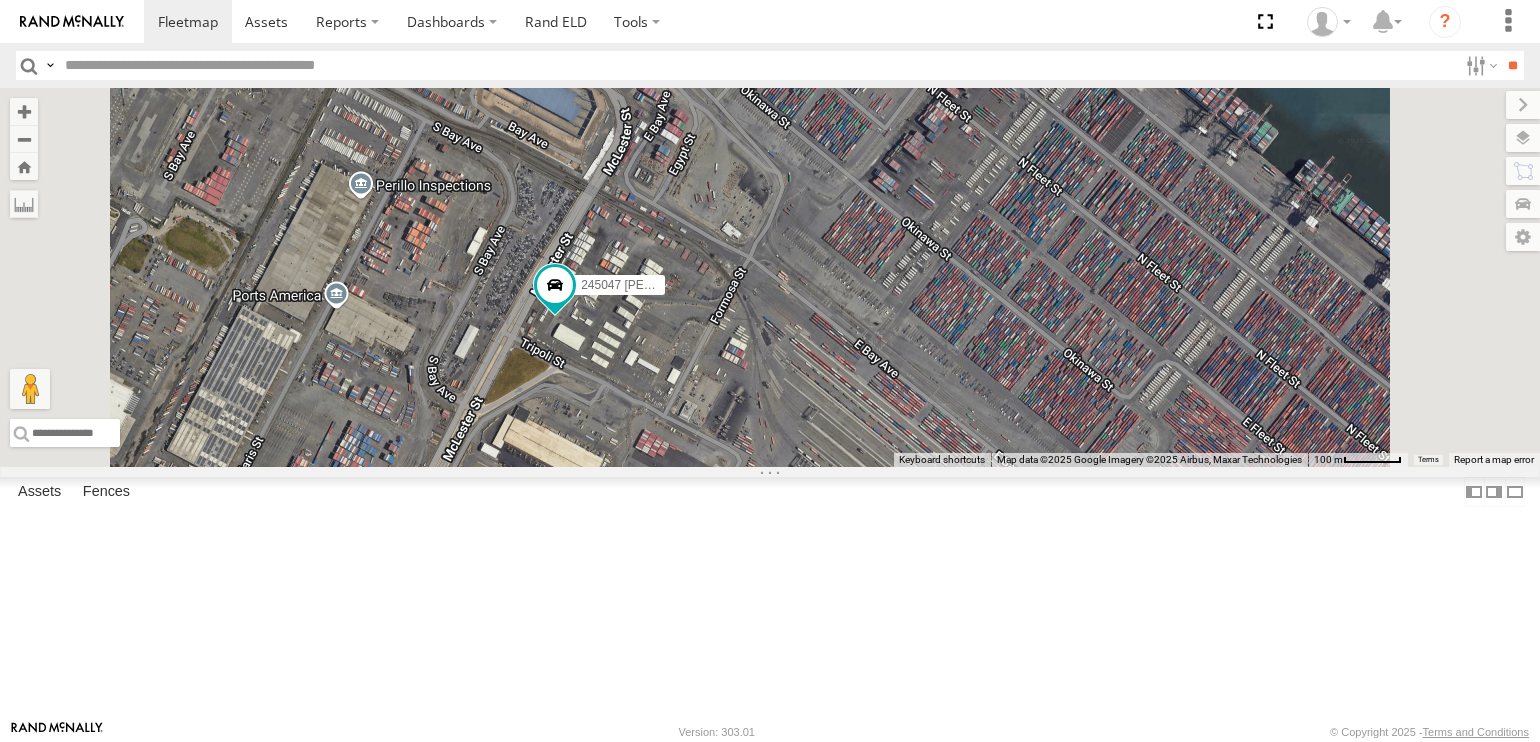drag, startPoint x: 972, startPoint y: 519, endPoint x: 908, endPoint y: 491, distance: 69.856995 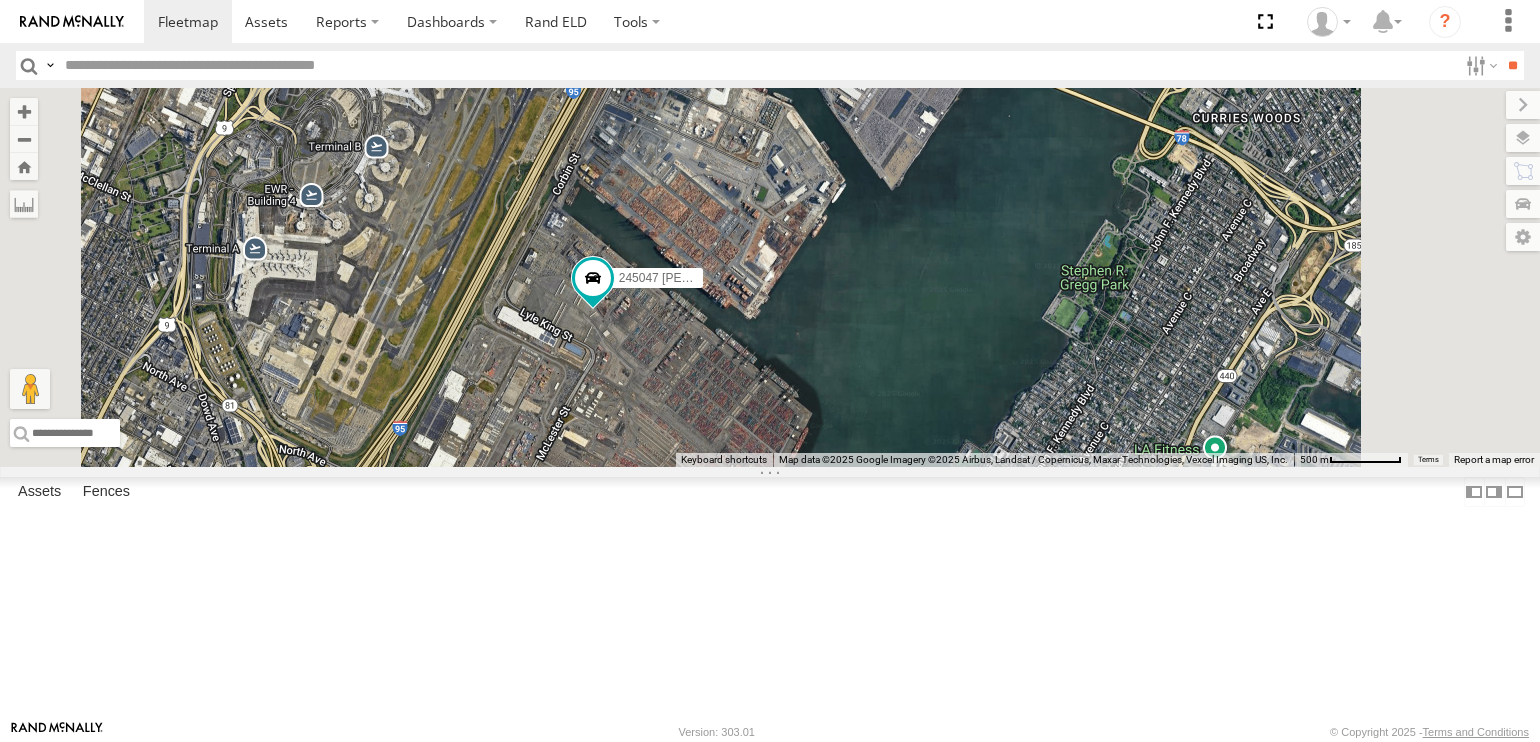 drag, startPoint x: 874, startPoint y: 445, endPoint x: 875, endPoint y: 515, distance: 70.00714 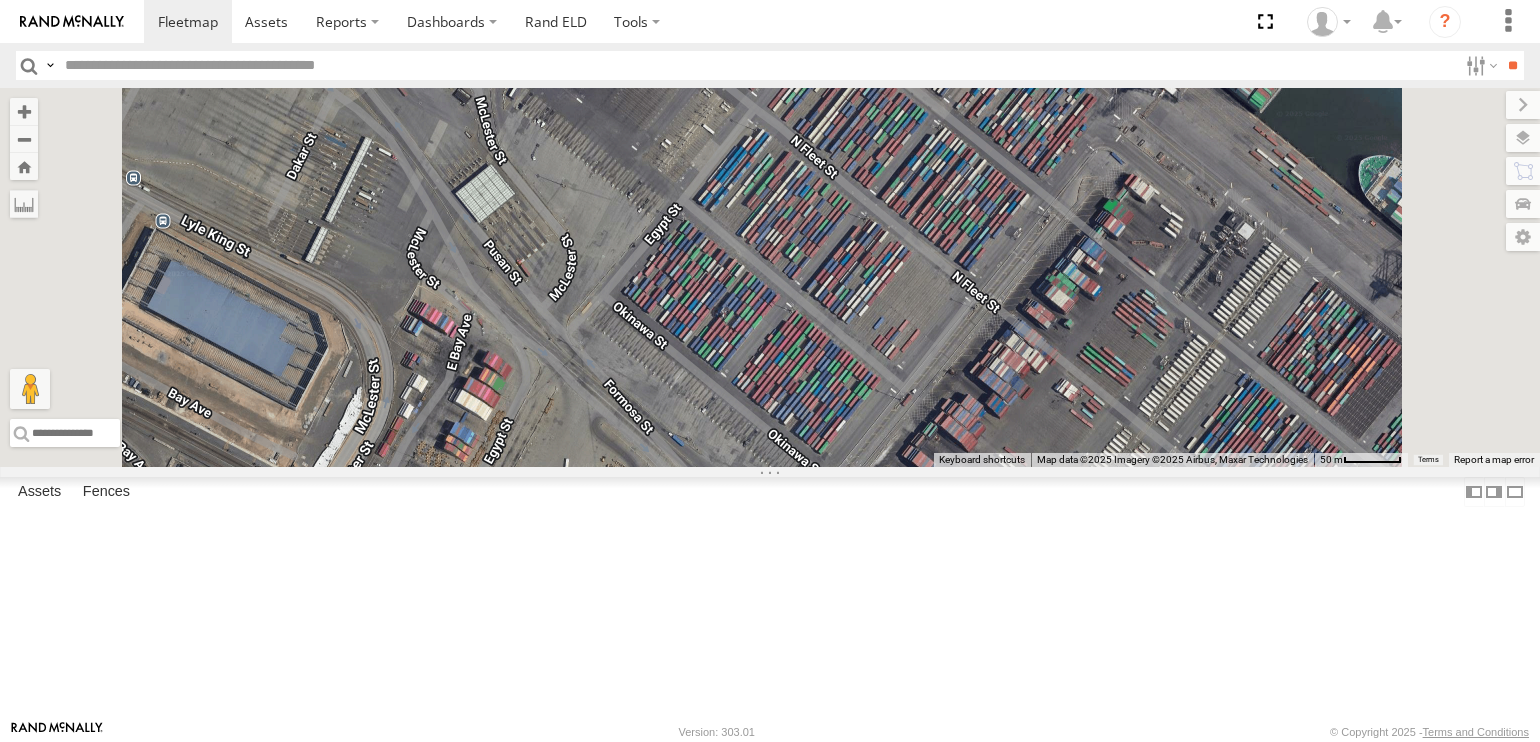 drag, startPoint x: 736, startPoint y: 345, endPoint x: 932, endPoint y: 563, distance: 293.15524 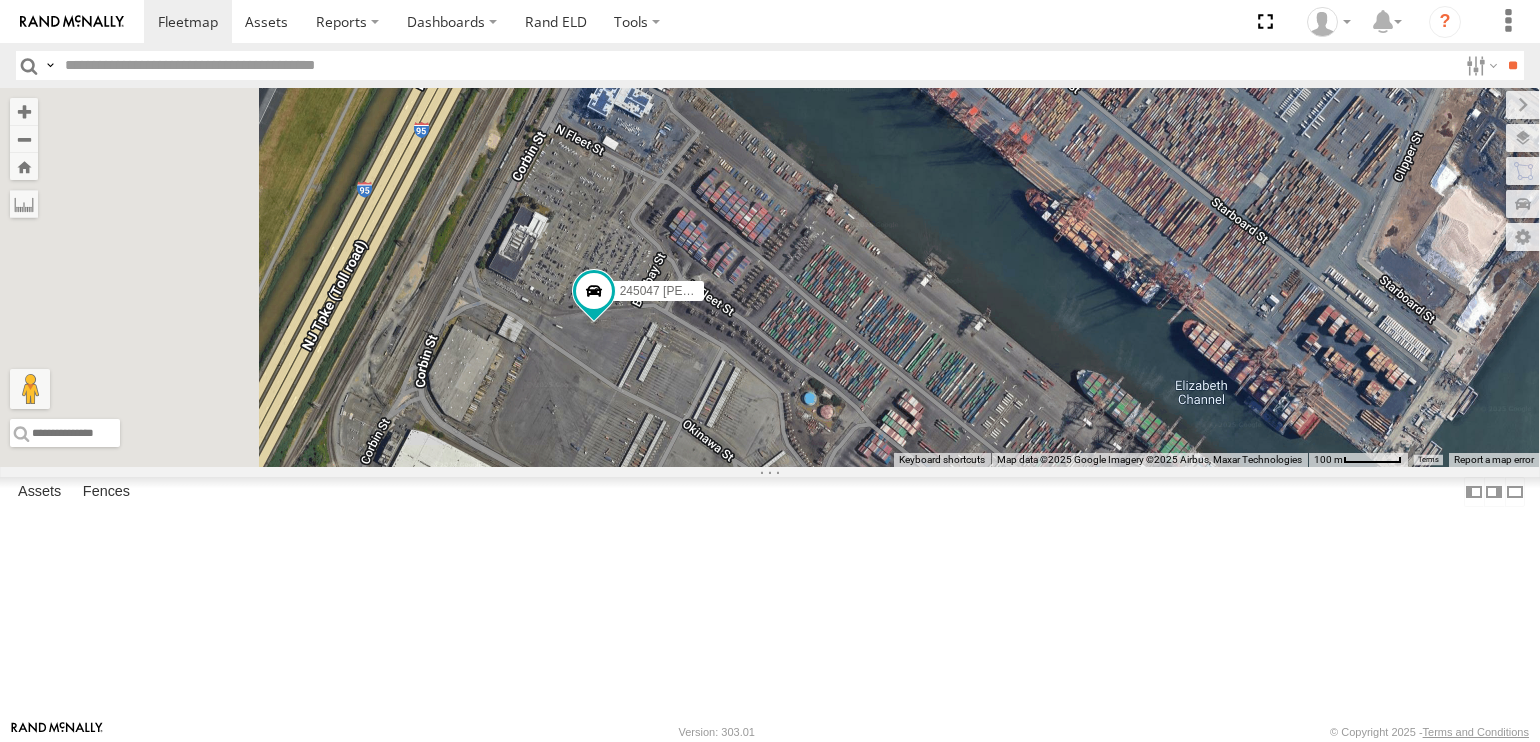 drag, startPoint x: 674, startPoint y: 422, endPoint x: 824, endPoint y: 550, distance: 197.19026 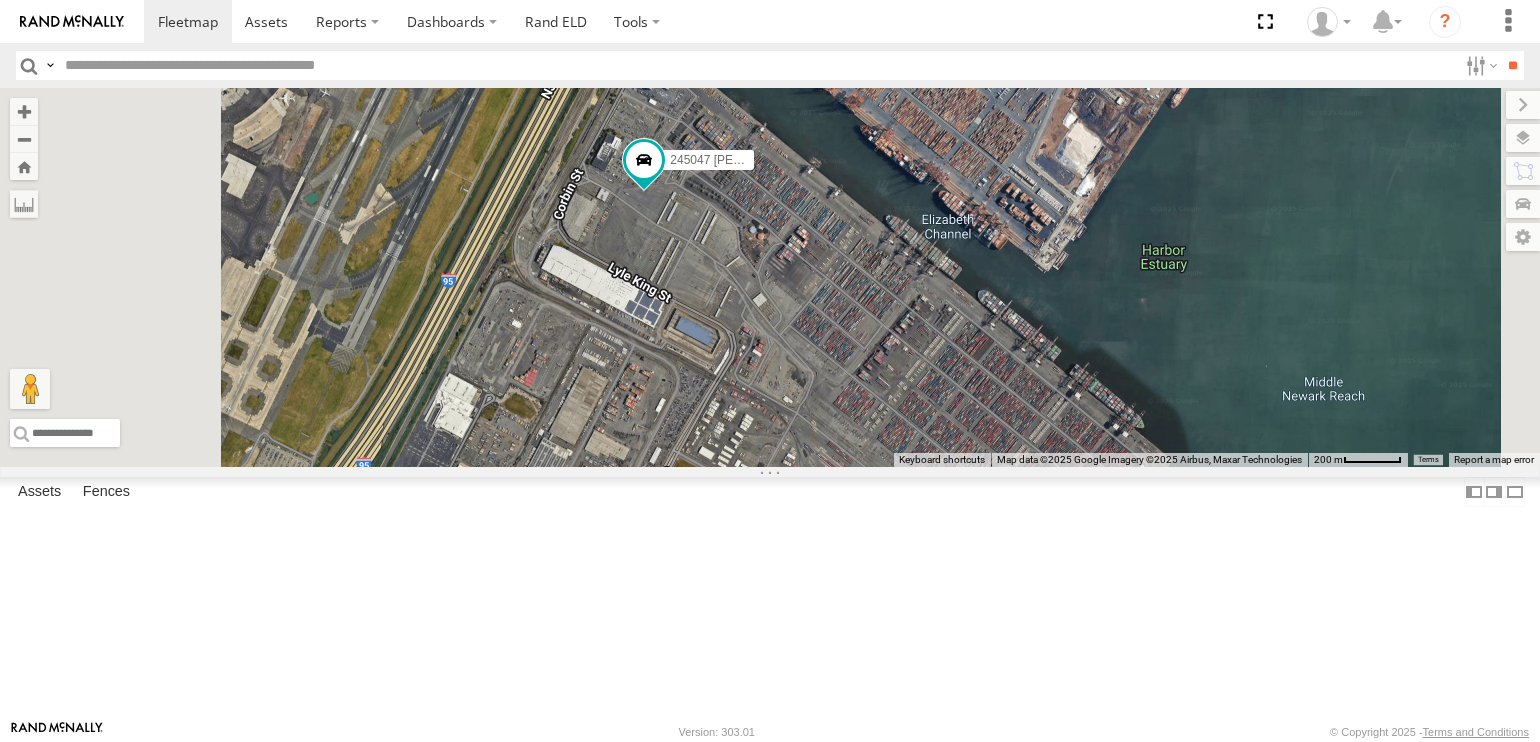 drag, startPoint x: 840, startPoint y: 518, endPoint x: 899, endPoint y: 392, distance: 139.12944 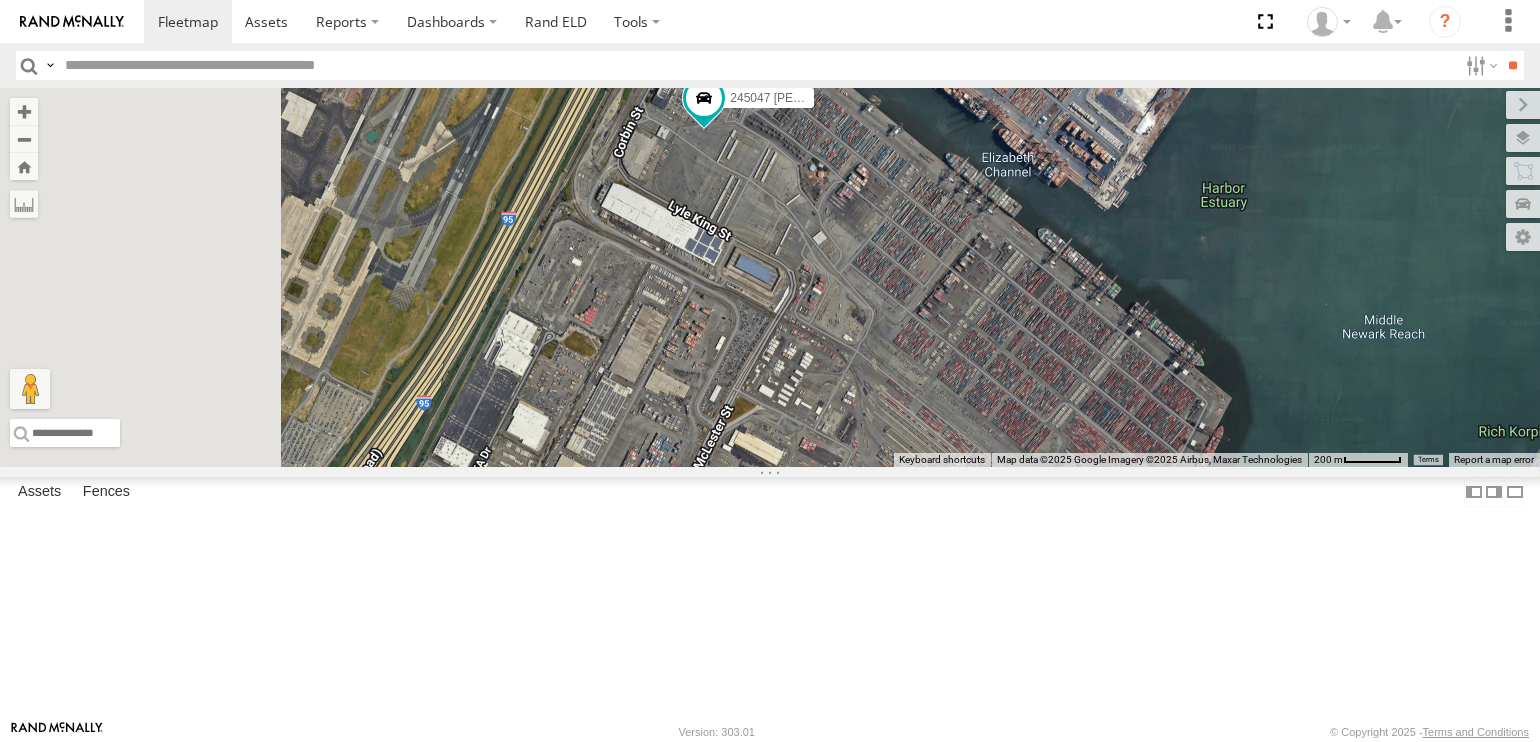 drag, startPoint x: 753, startPoint y: 482, endPoint x: 773, endPoint y: 457, distance: 32.01562 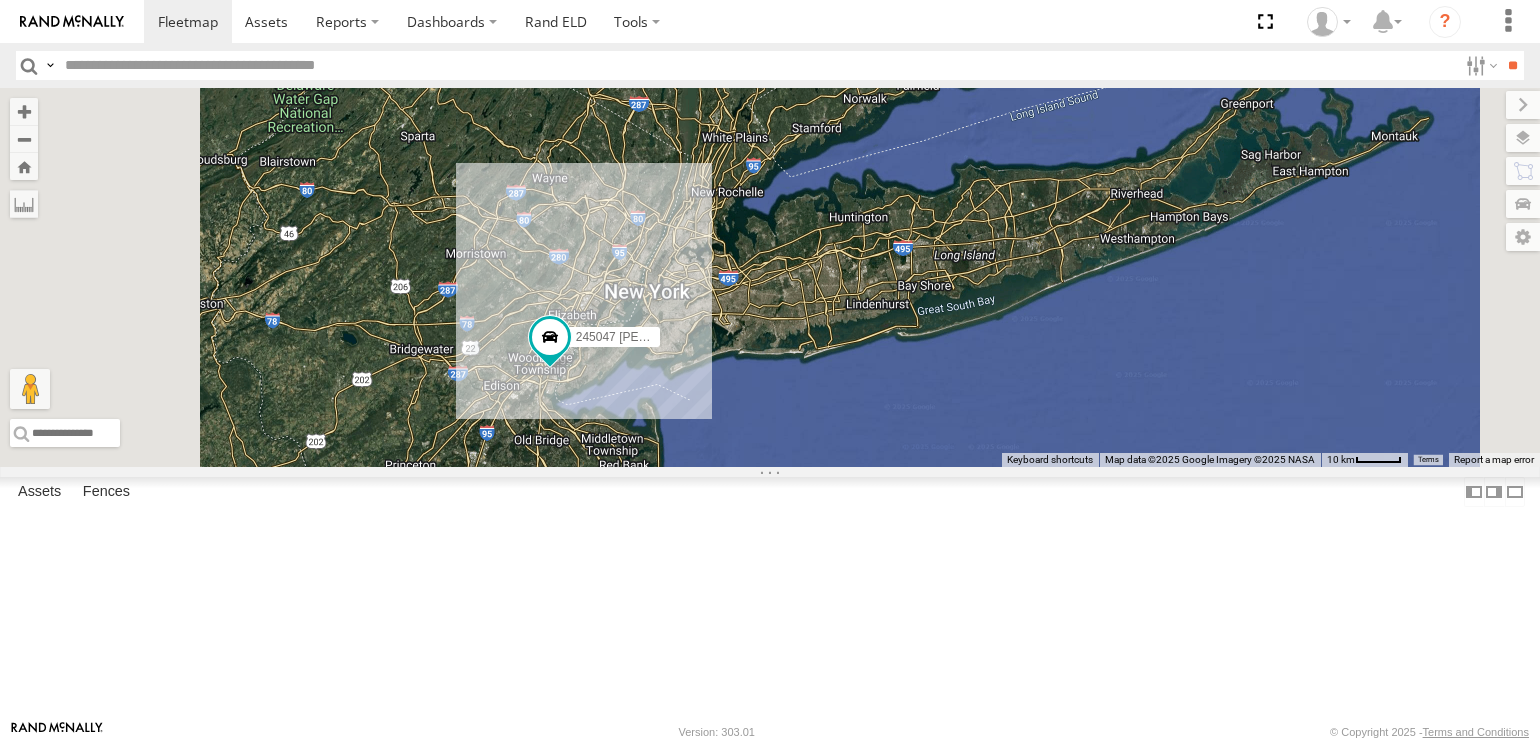 drag, startPoint x: 778, startPoint y: 617, endPoint x: 849, endPoint y: 588, distance: 76.6942 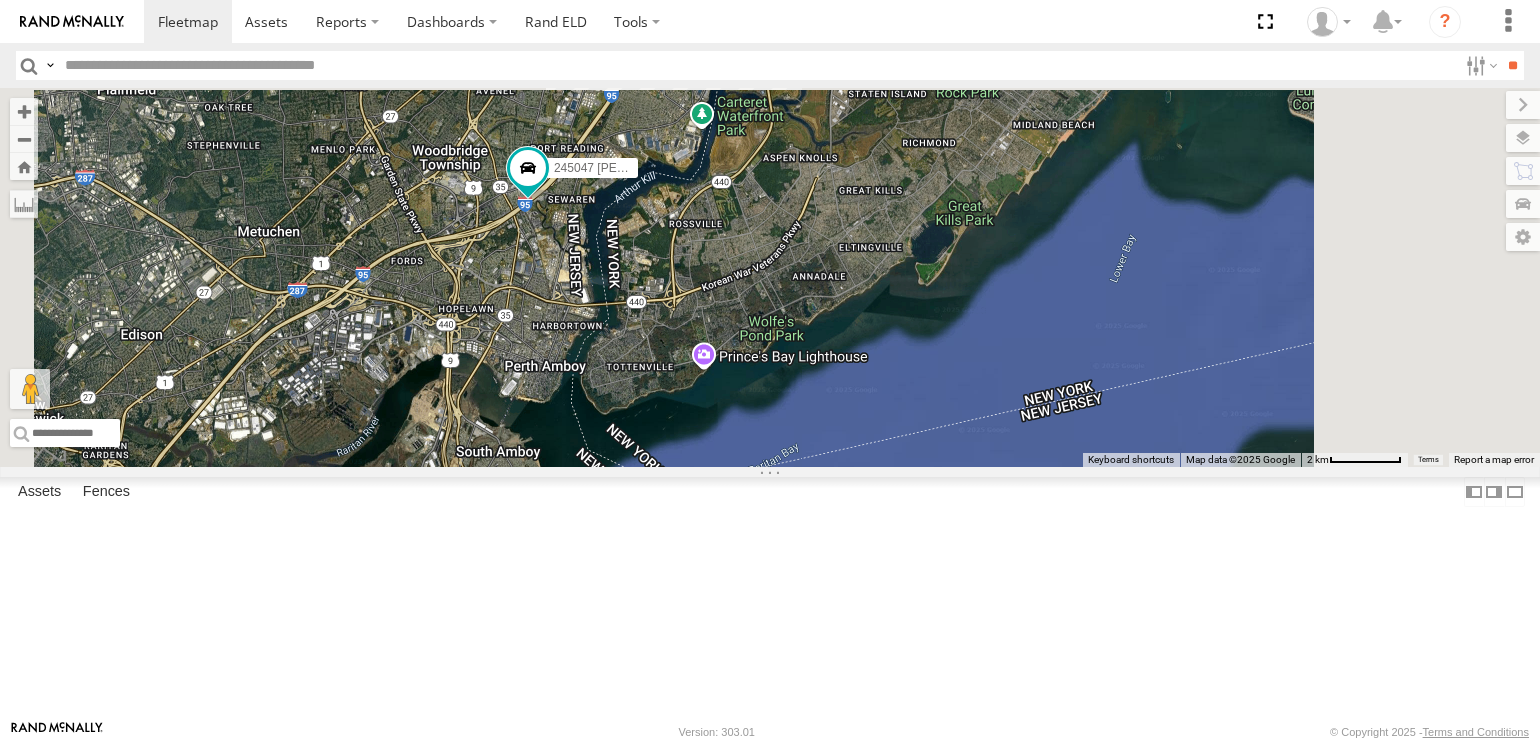 drag, startPoint x: 805, startPoint y: 335, endPoint x: 812, endPoint y: 596, distance: 261.09384 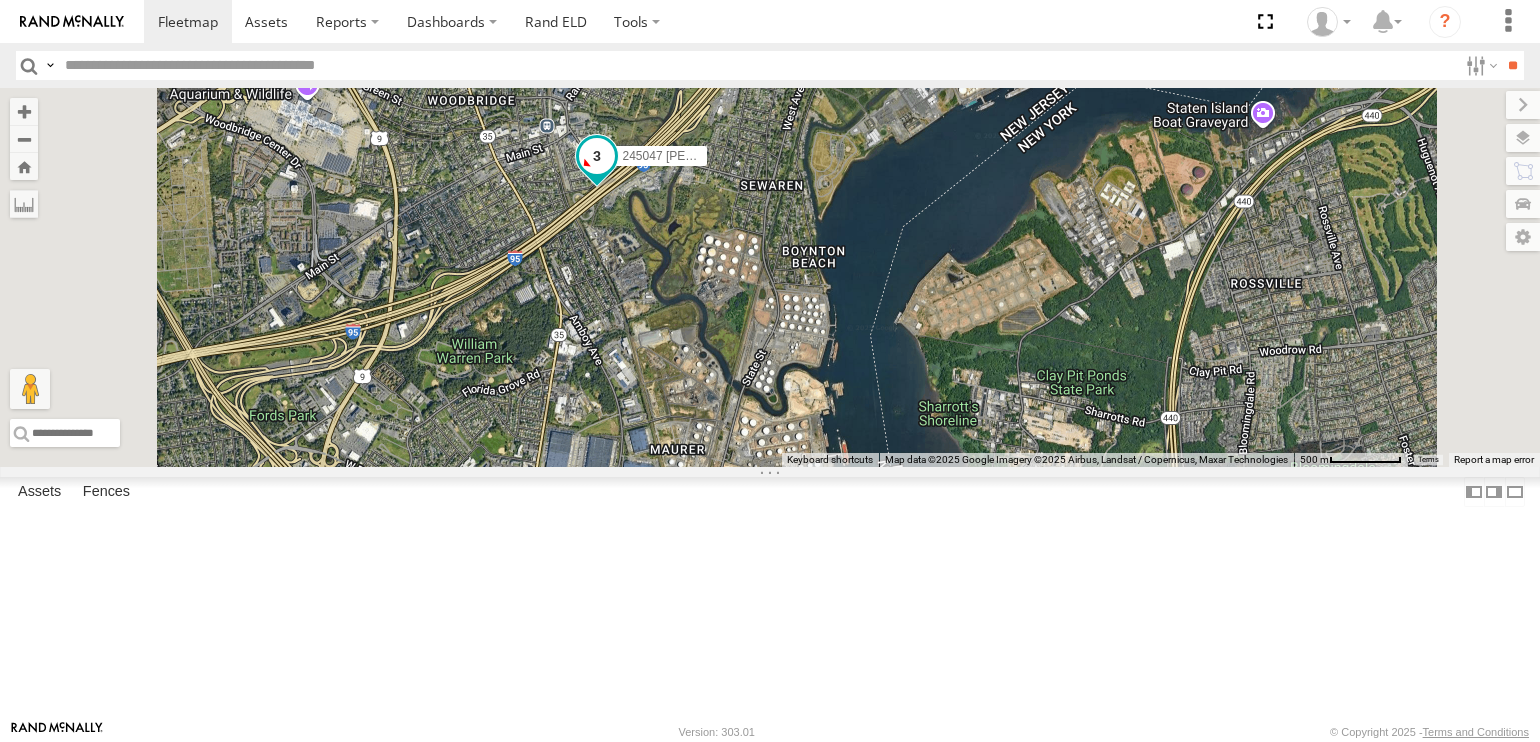 click at bounding box center (597, 156) 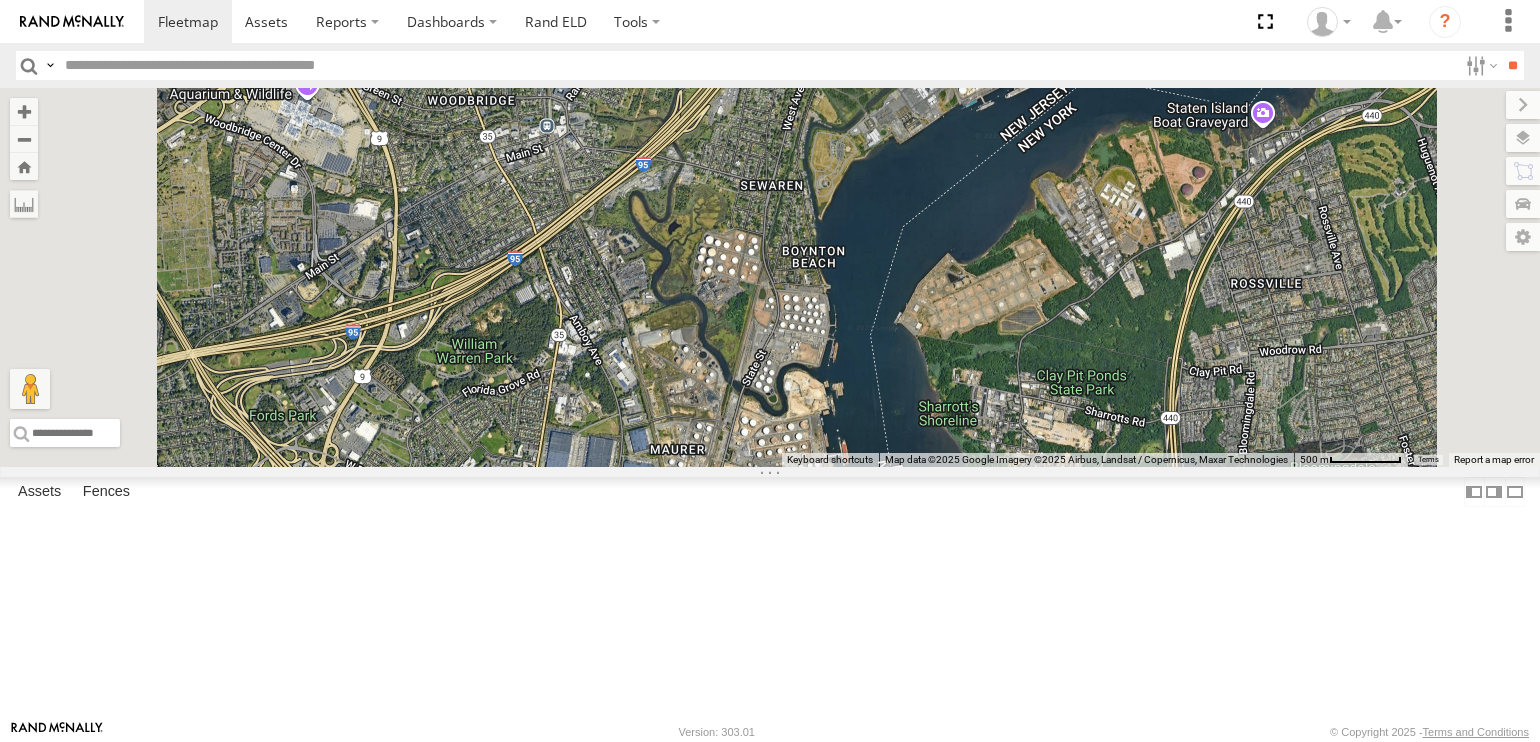 click at bounding box center [770, 277] 